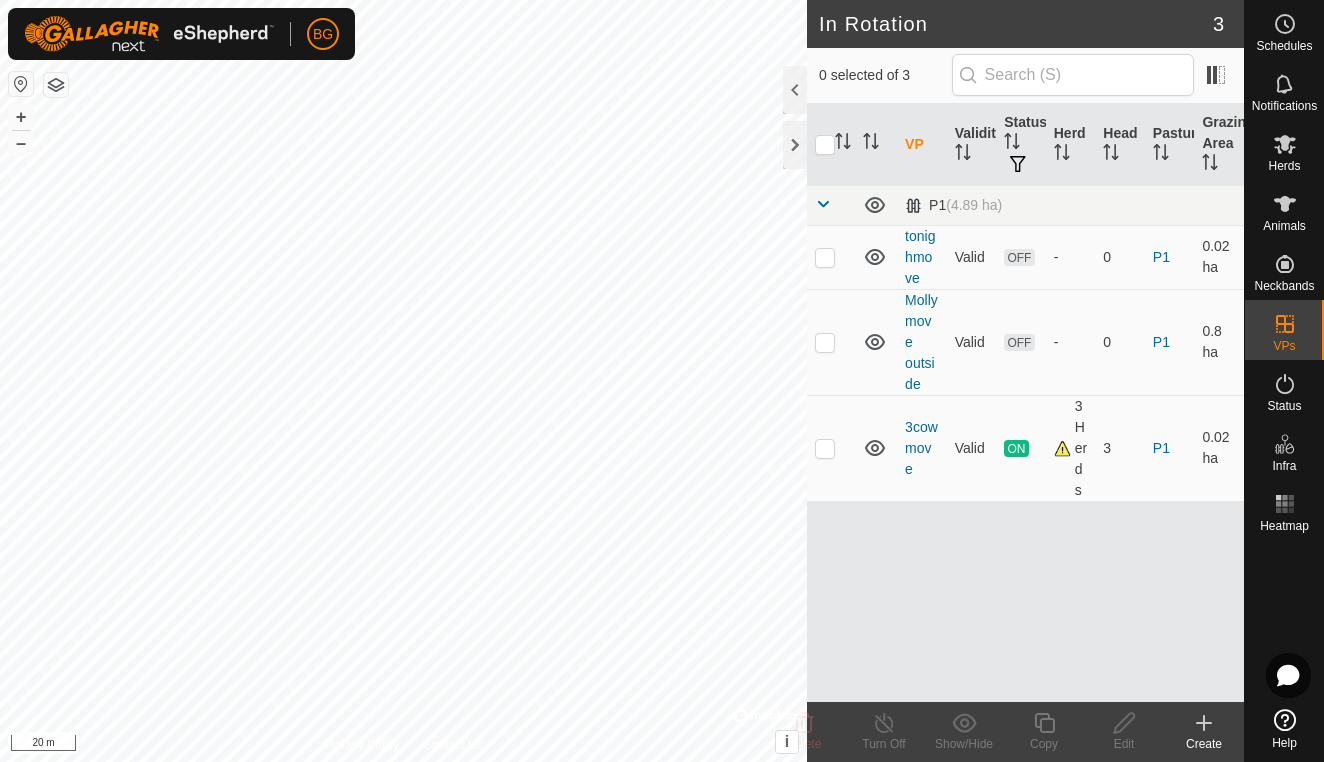 scroll, scrollTop: 0, scrollLeft: 0, axis: both 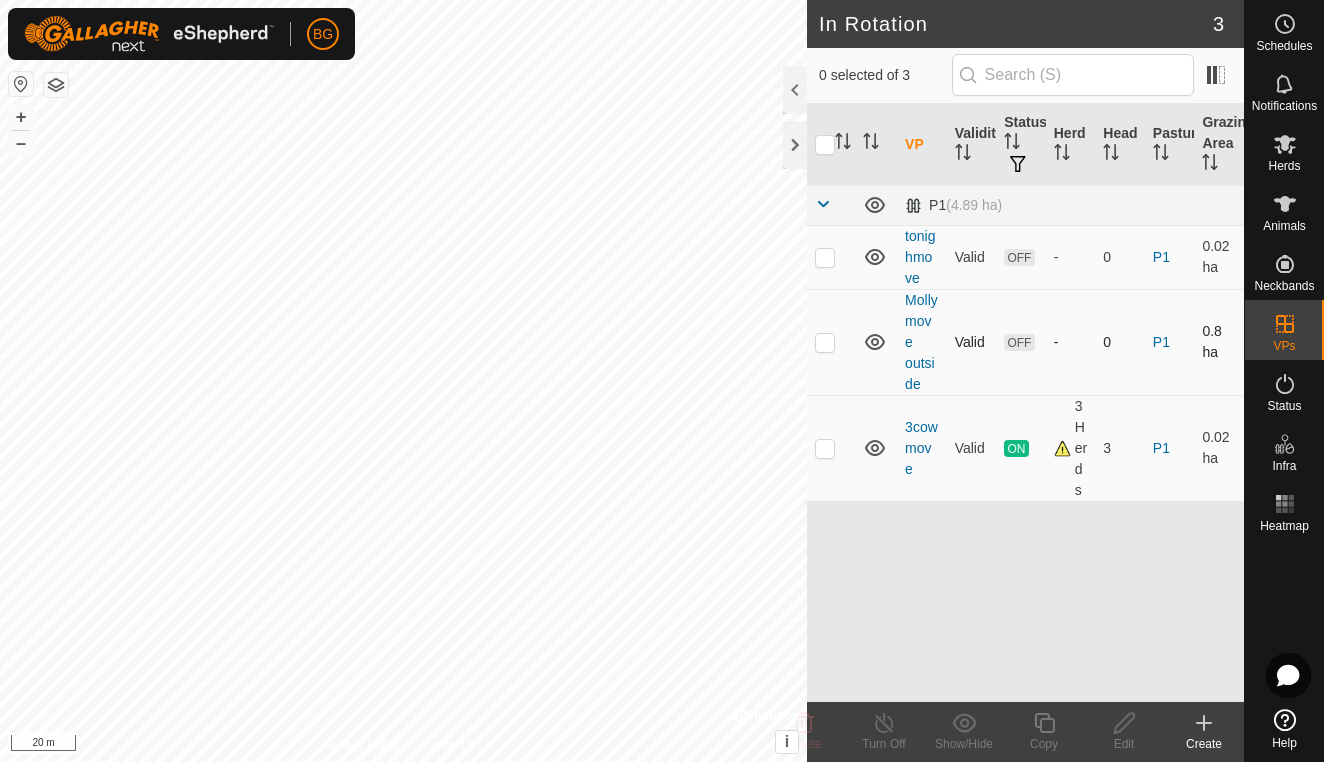 click at bounding box center (825, 342) 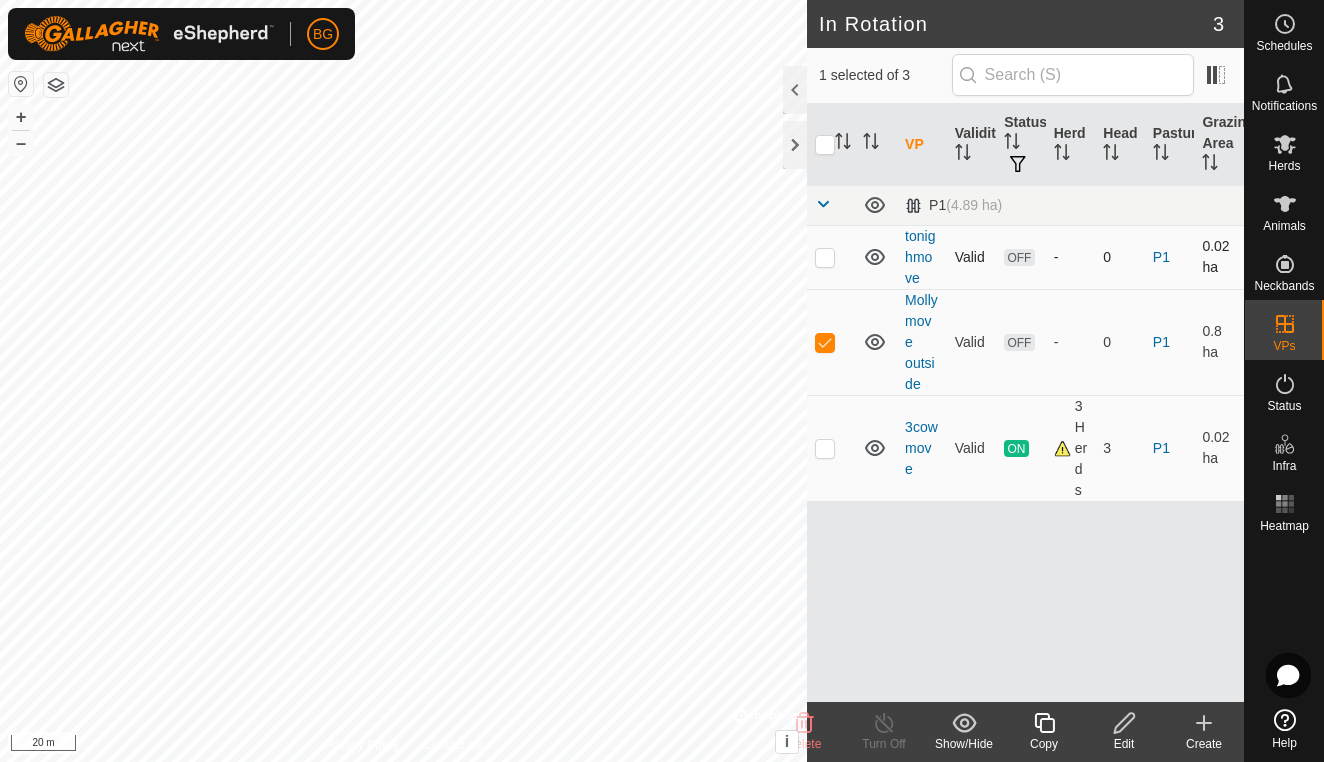click at bounding box center [825, 257] 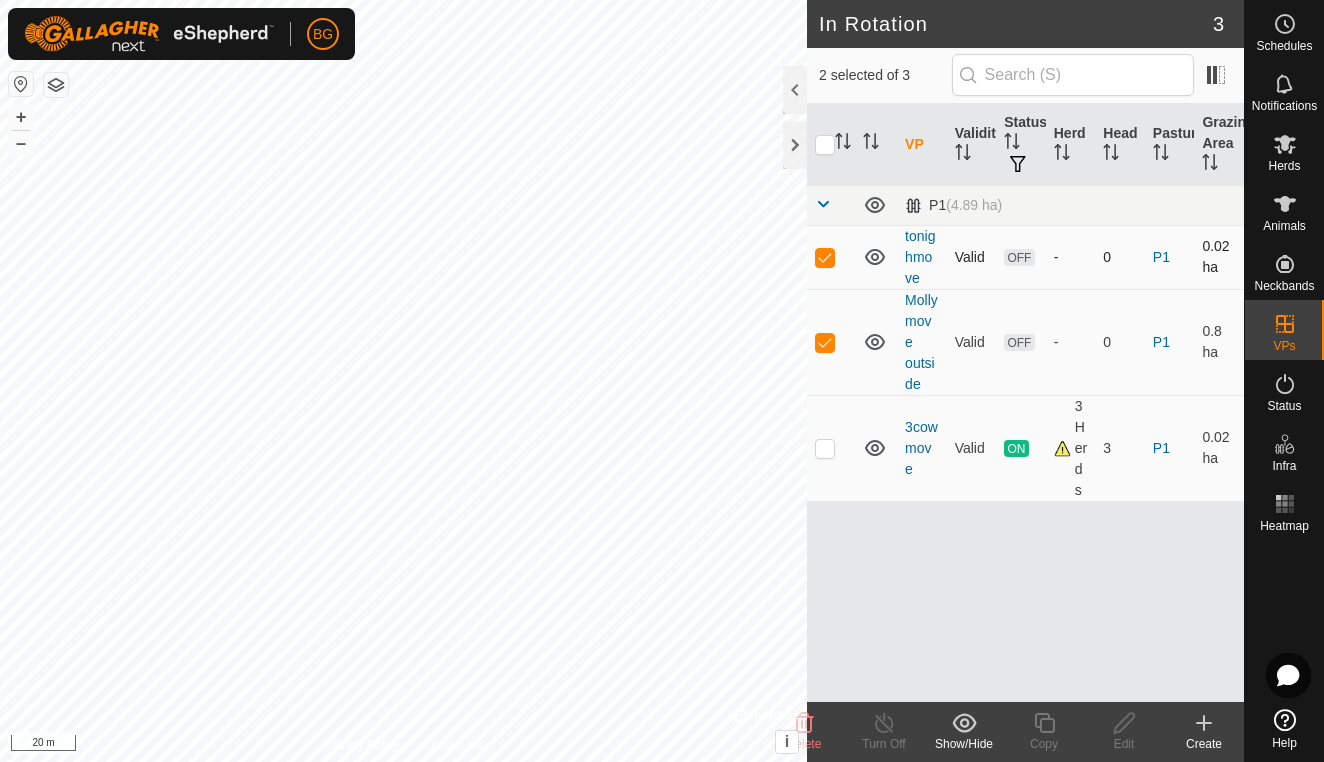 click at bounding box center [825, 257] 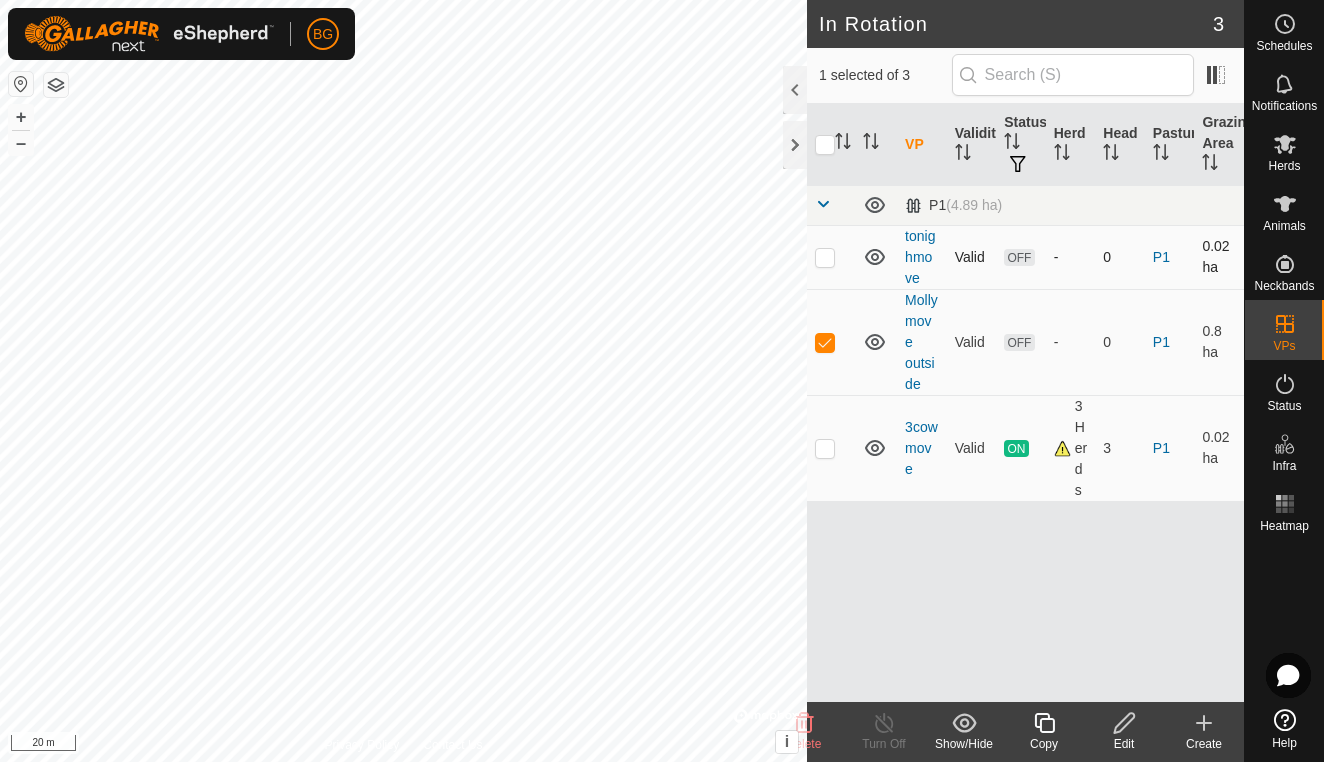 click at bounding box center [825, 257] 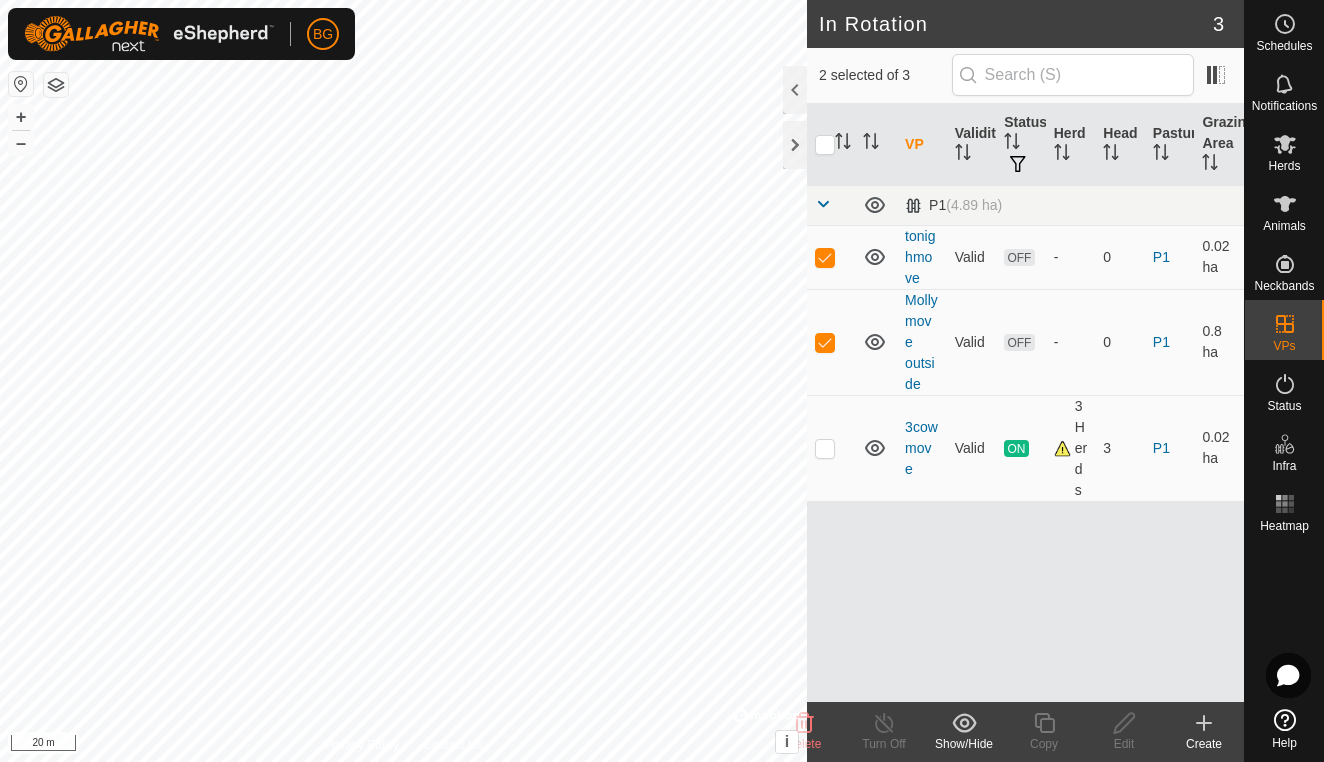 click 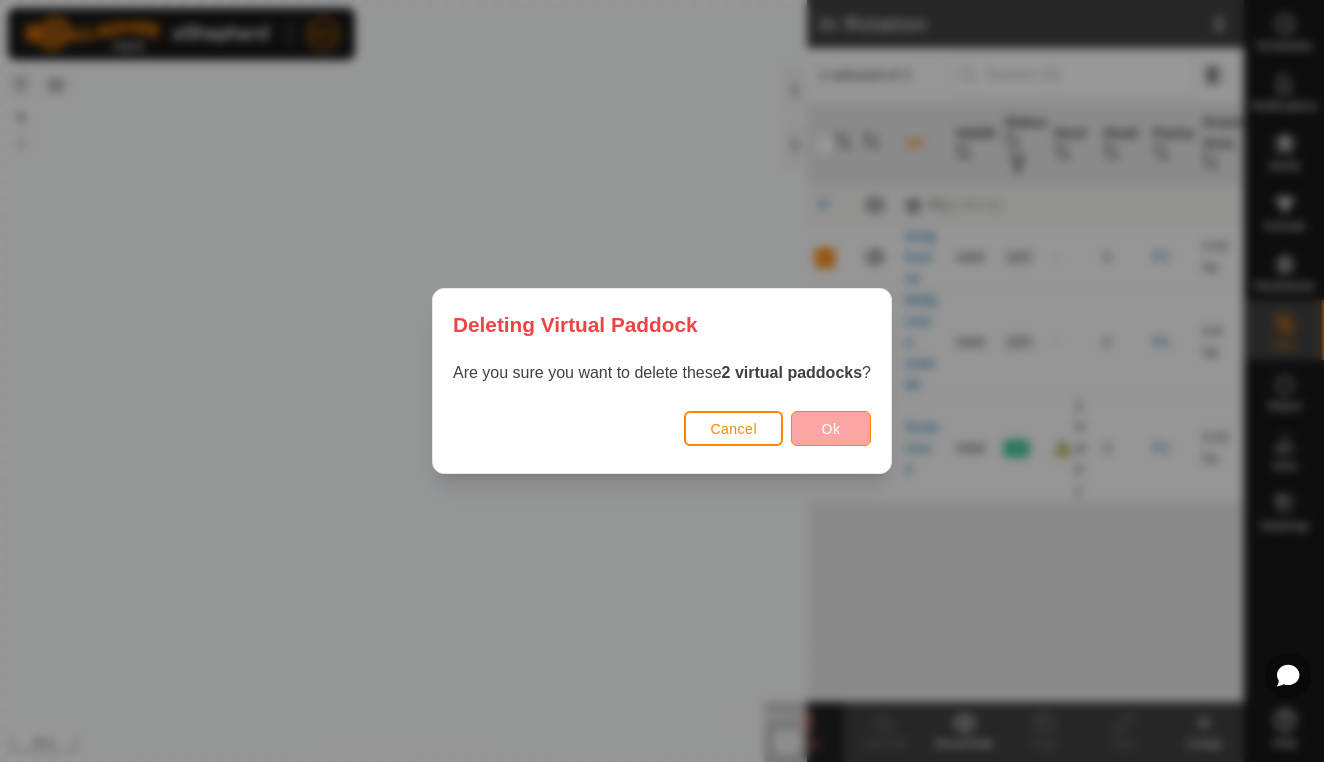 click on "Ok" at bounding box center [831, 428] 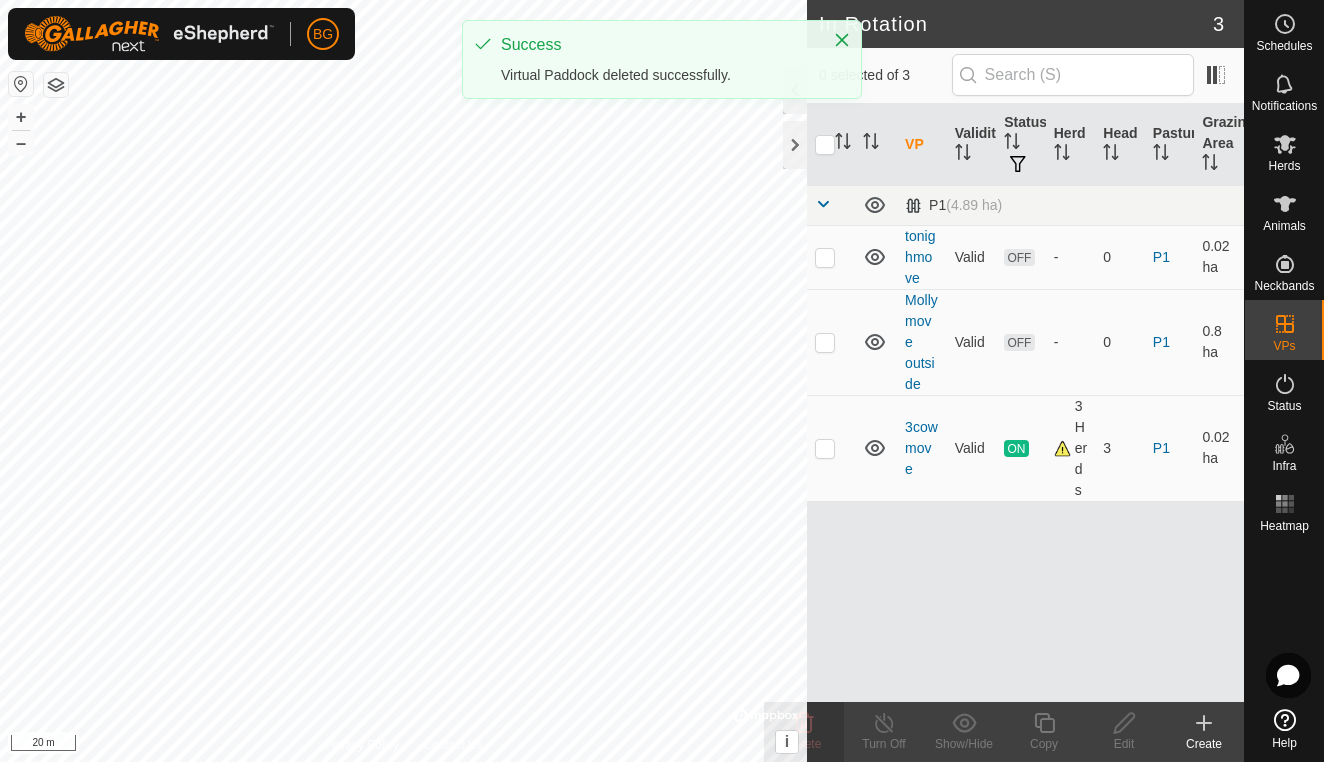 checkbox on "false" 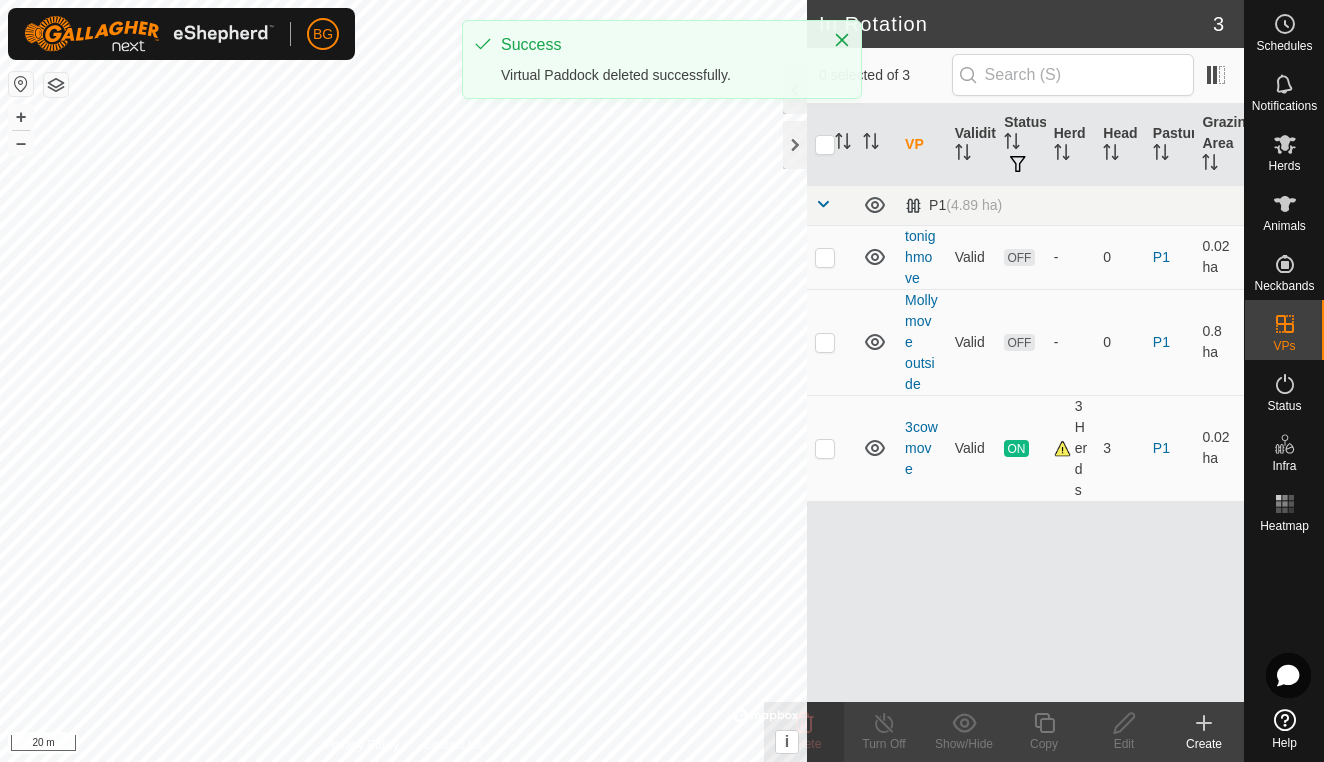 checkbox on "false" 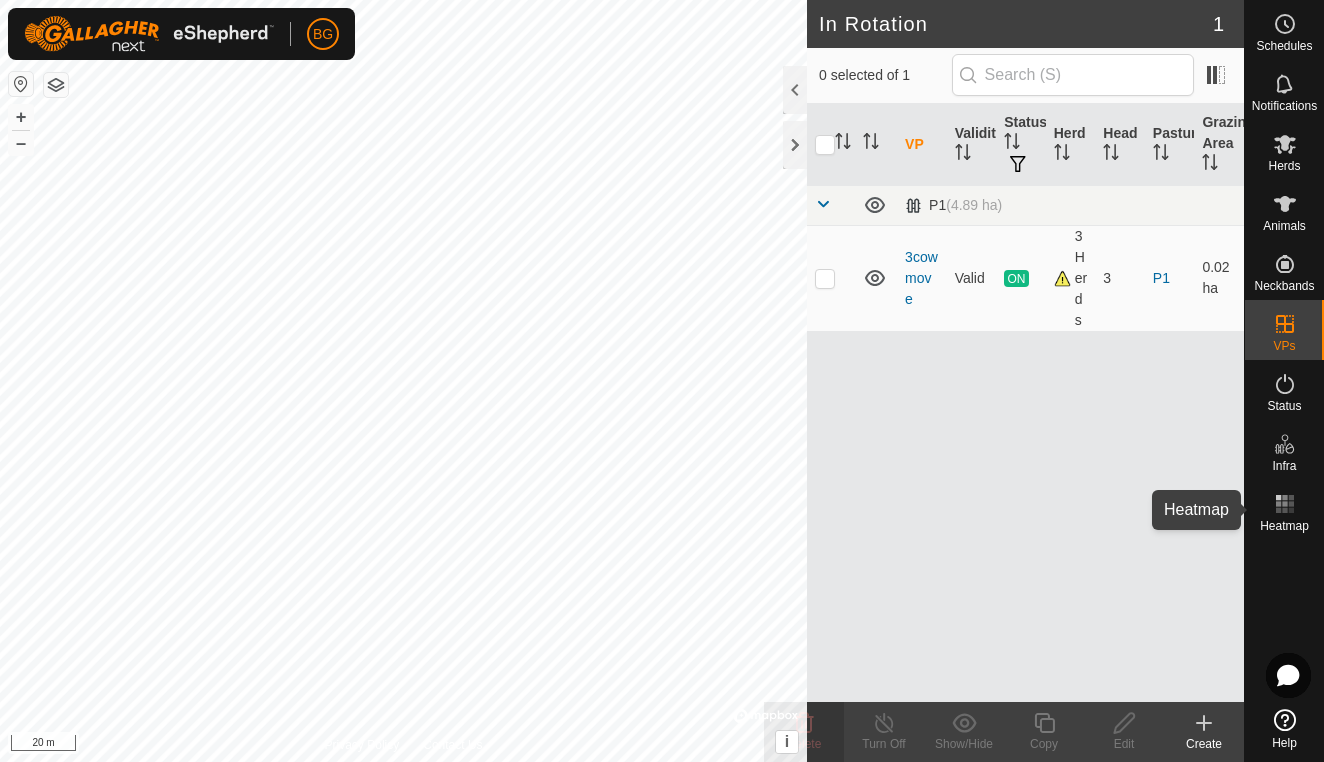 click 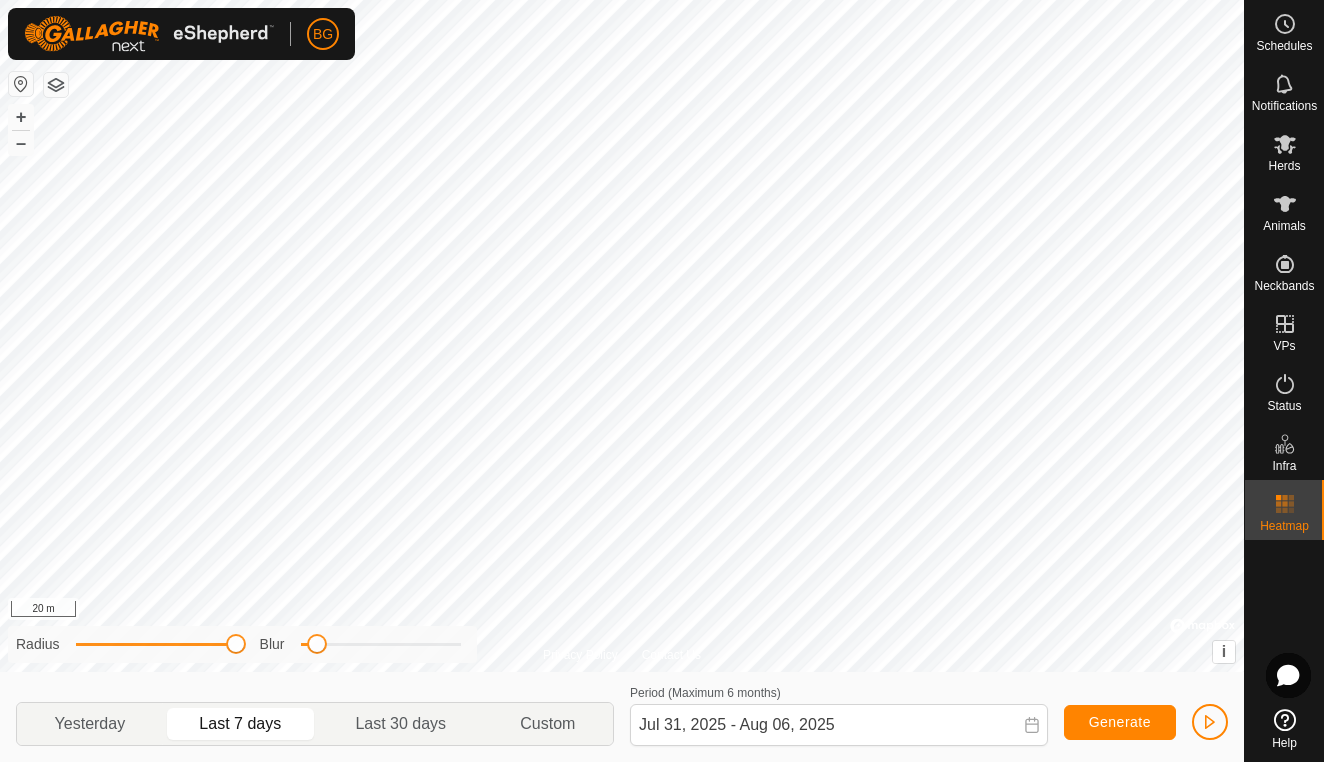 drag, startPoint x: 166, startPoint y: 643, endPoint x: 259, endPoint y: 656, distance: 93.904205 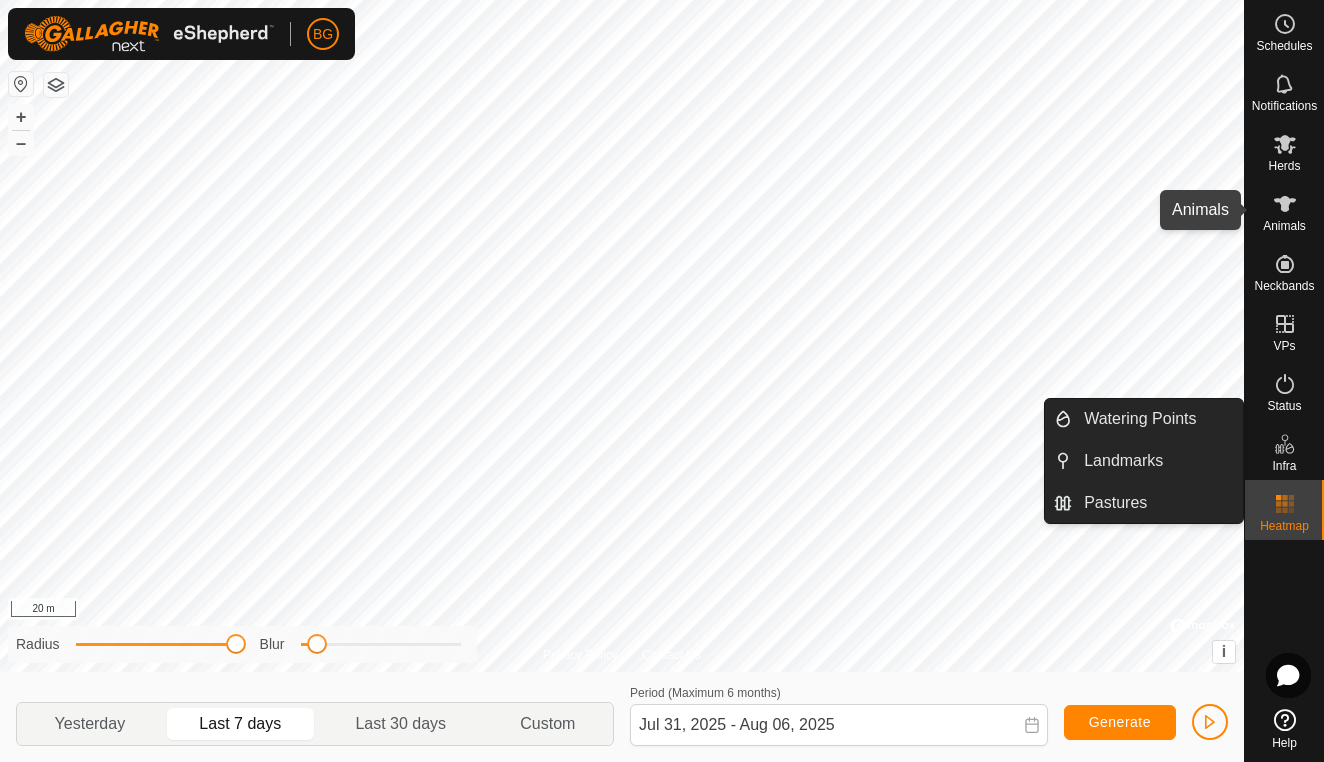 click 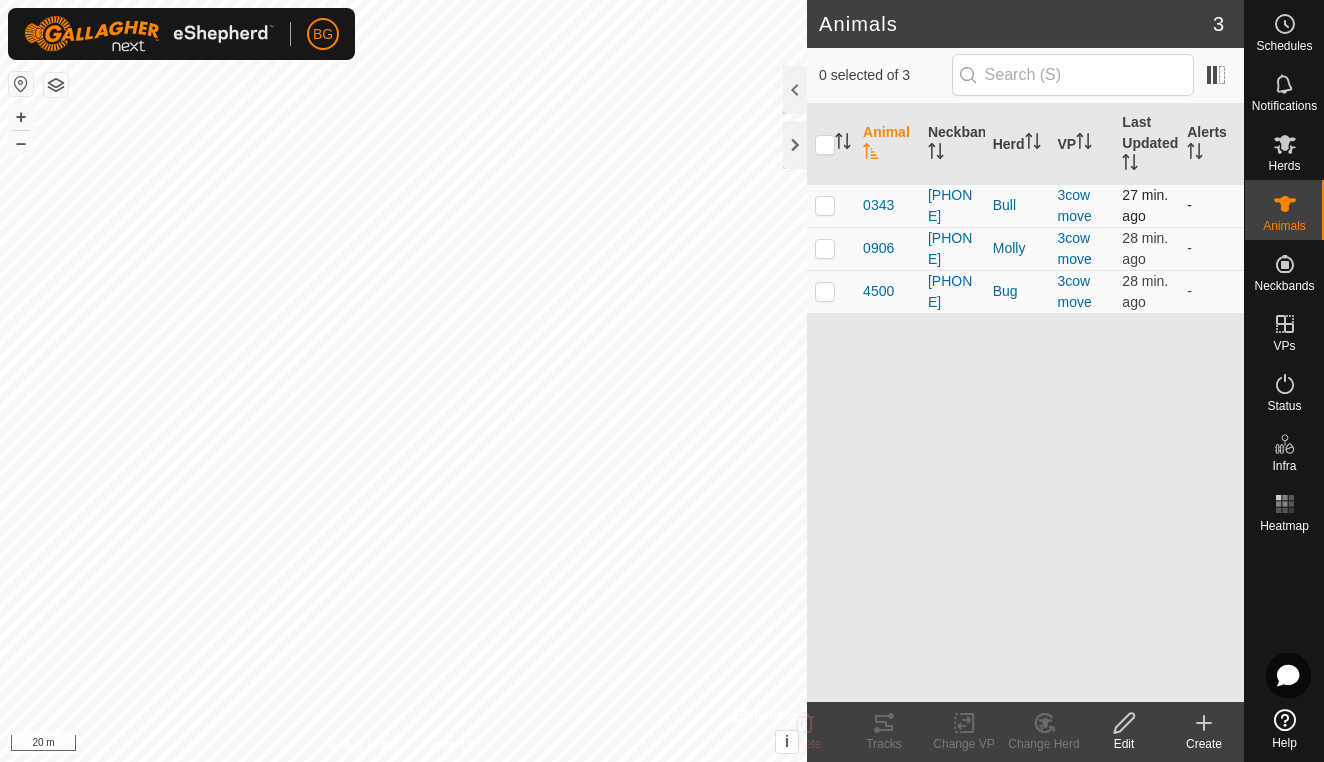 click at bounding box center (825, 205) 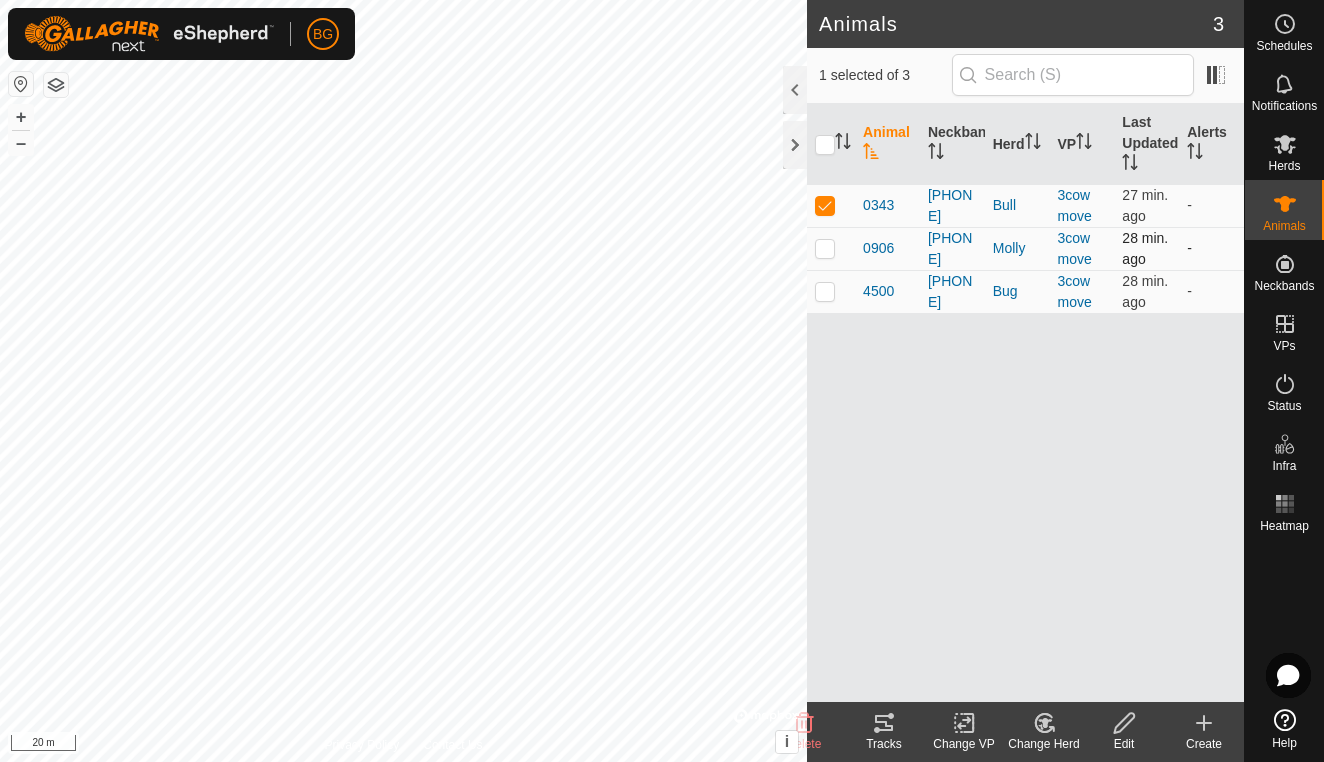 click at bounding box center (825, 248) 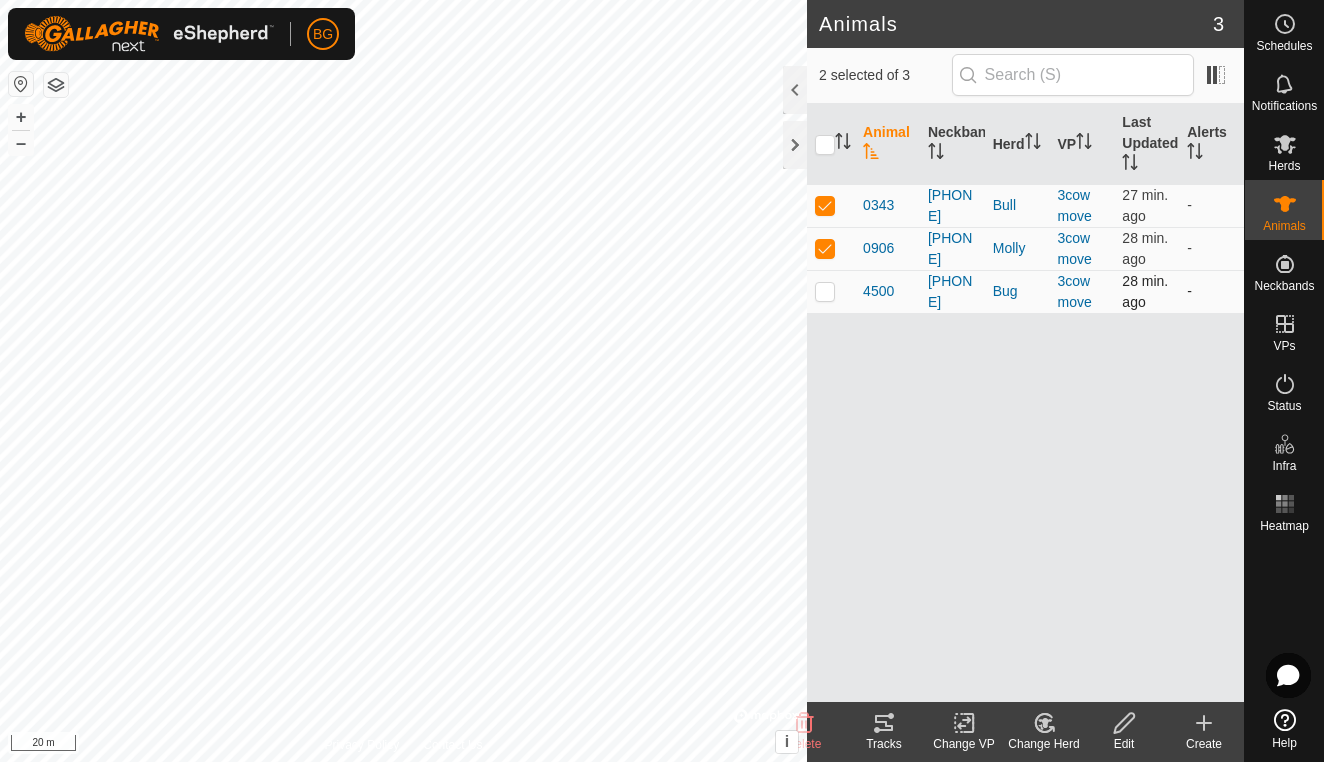 click at bounding box center (825, 291) 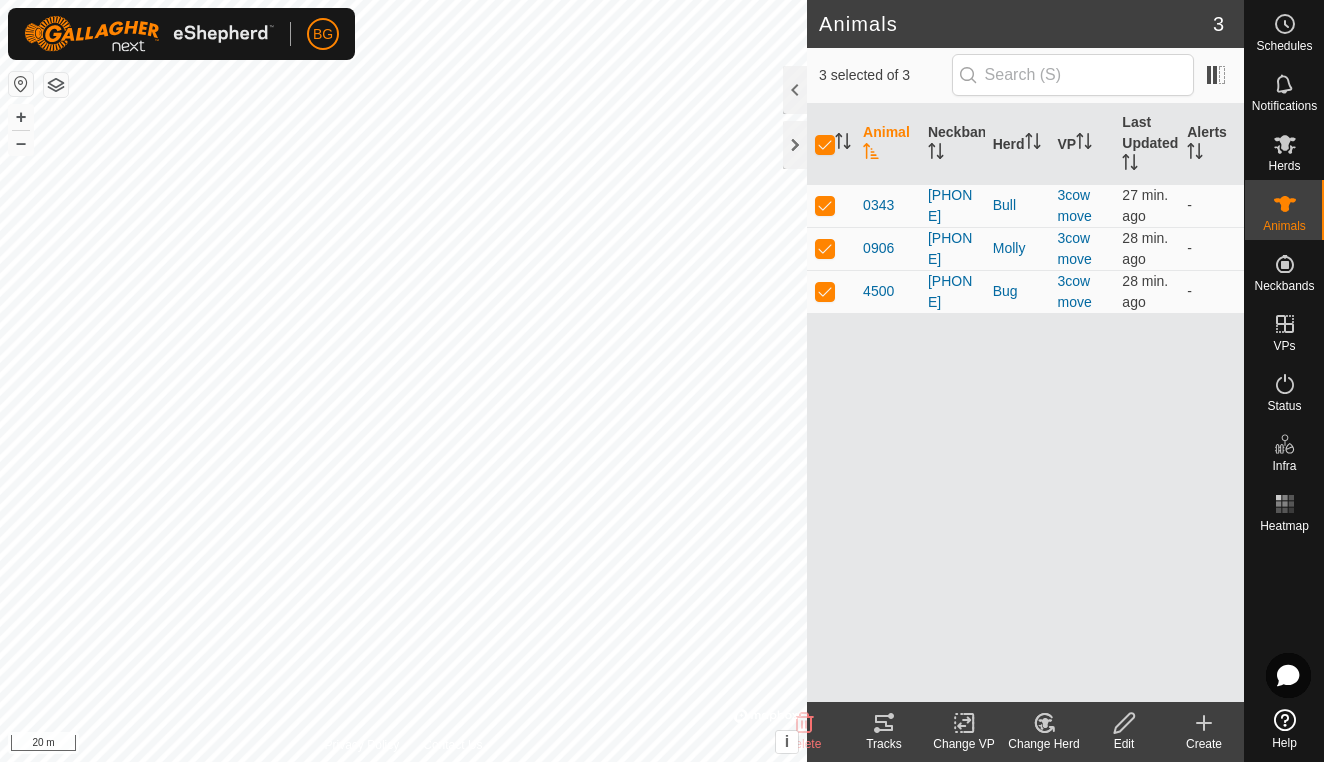 click 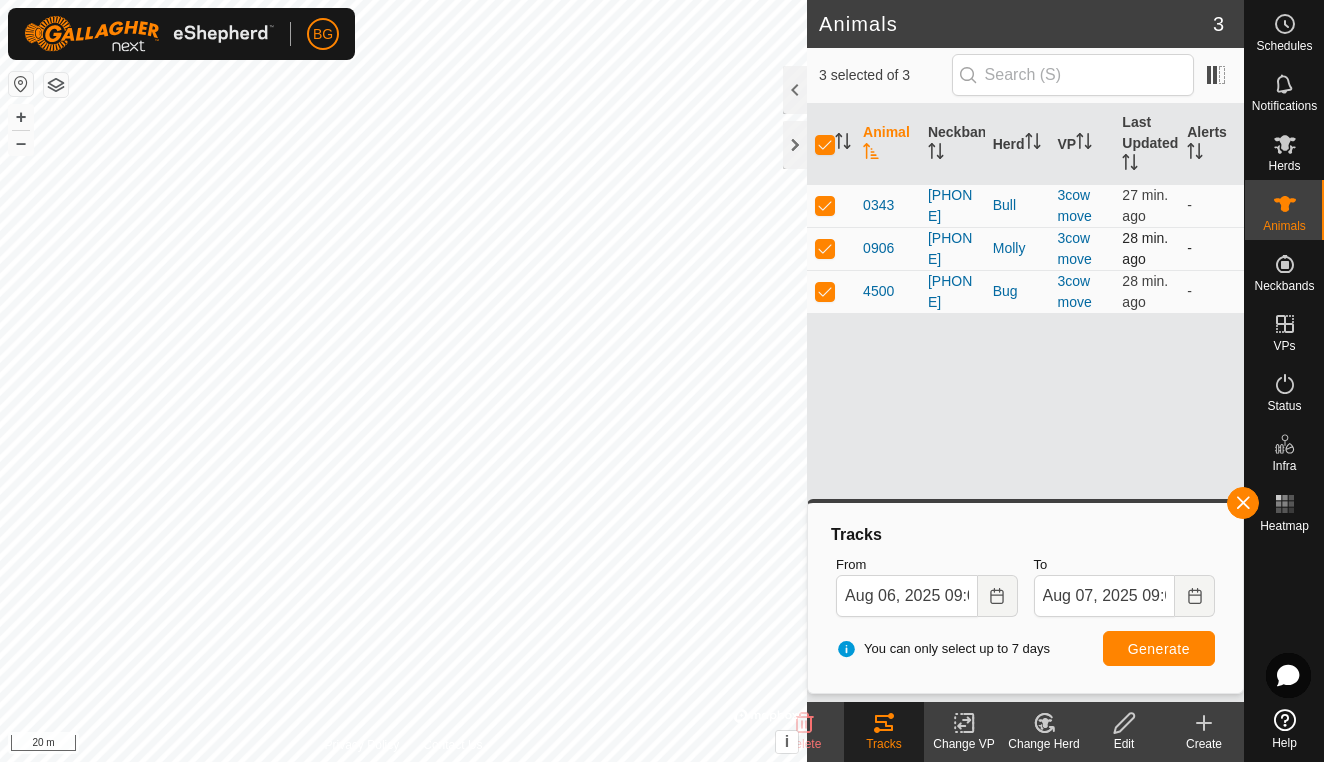 click at bounding box center (831, 248) 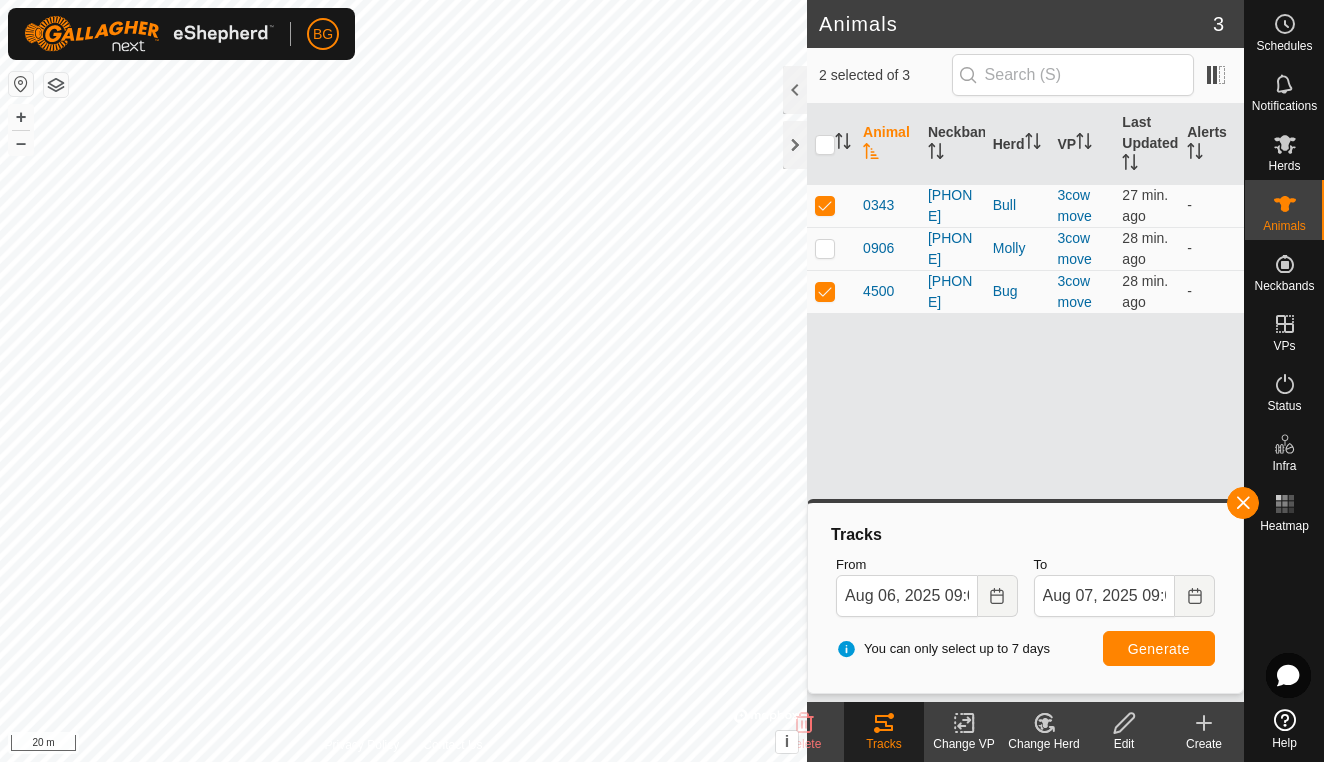 click on "Generate" at bounding box center [1159, 649] 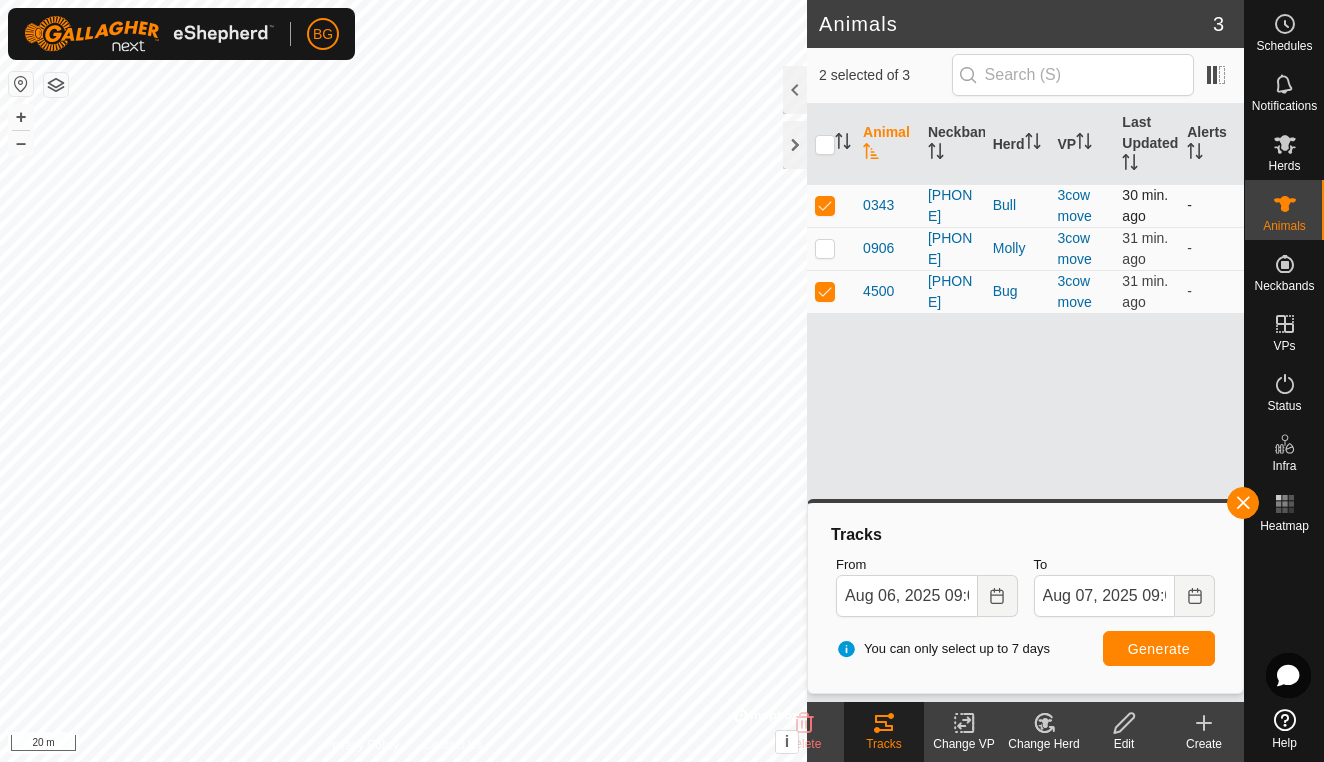 click at bounding box center [825, 205] 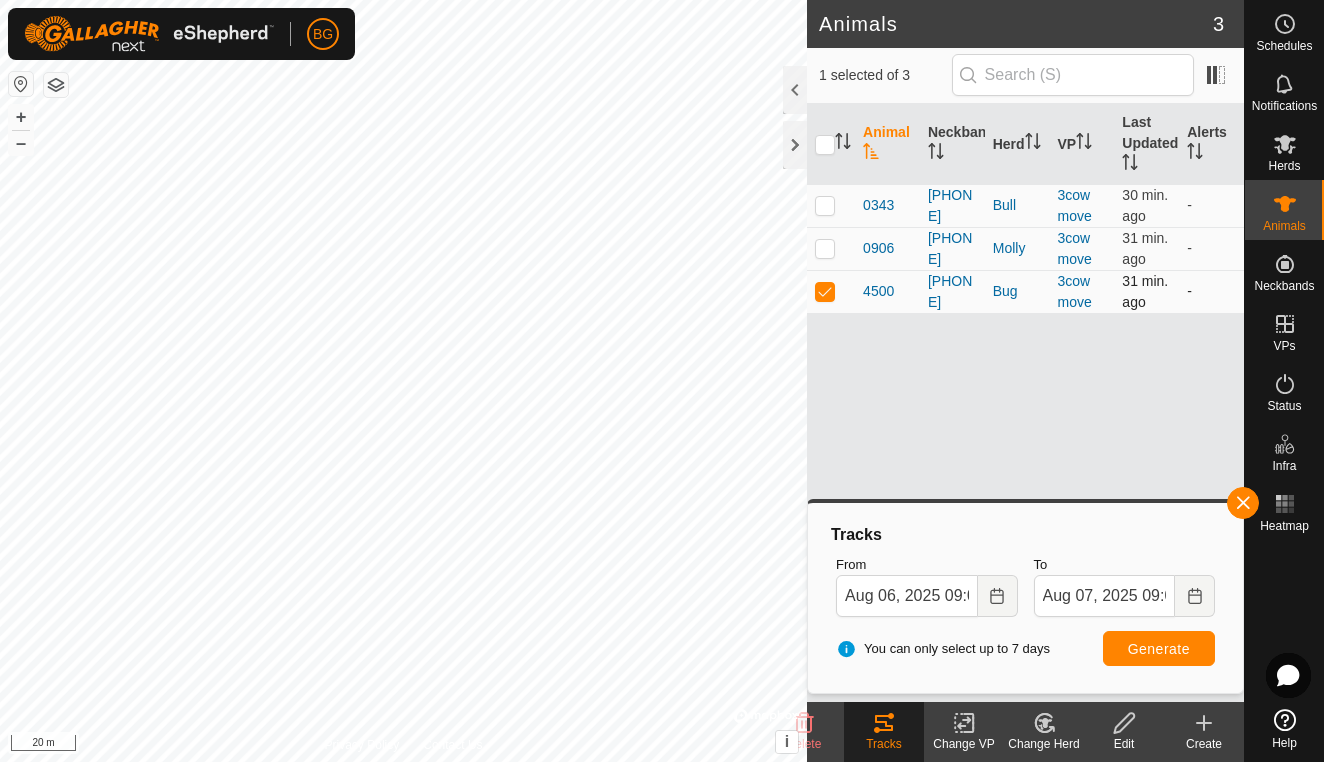 click at bounding box center [825, 291] 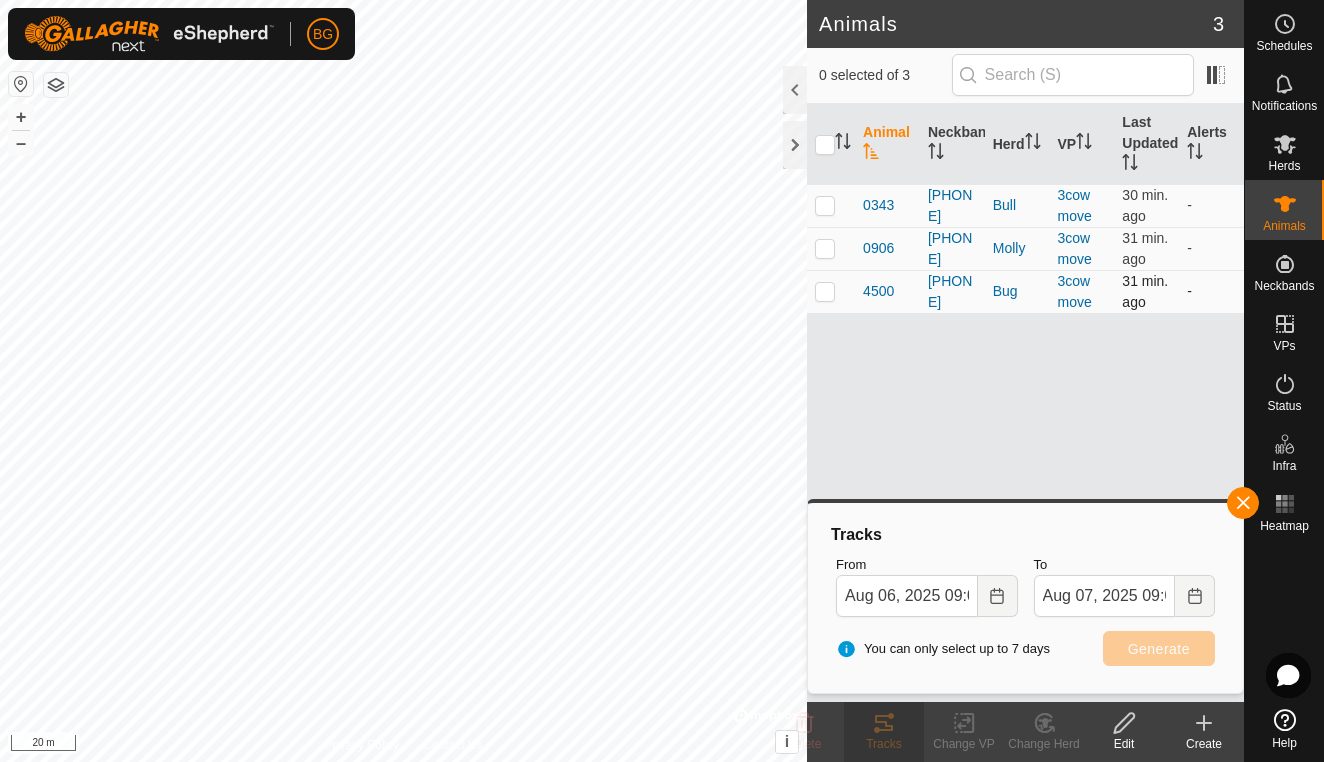 checkbox on "false" 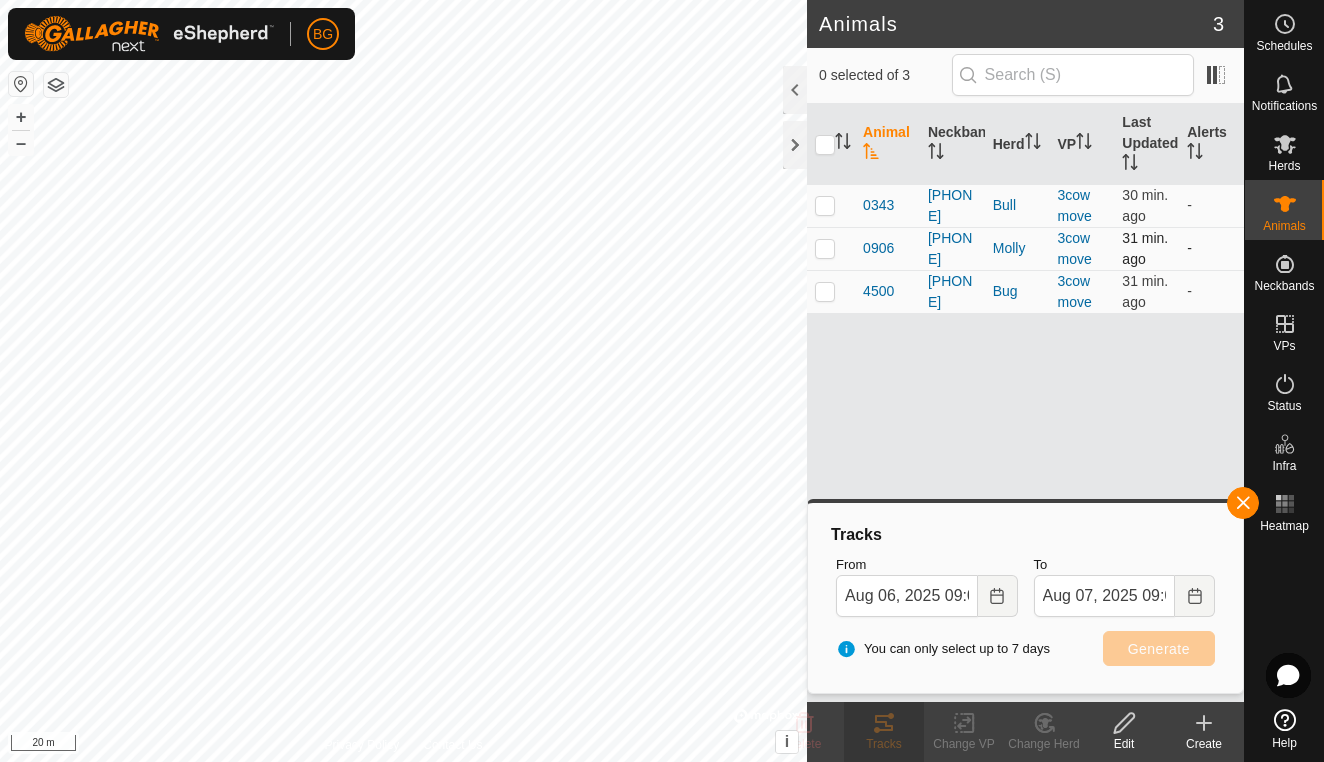 click at bounding box center [825, 248] 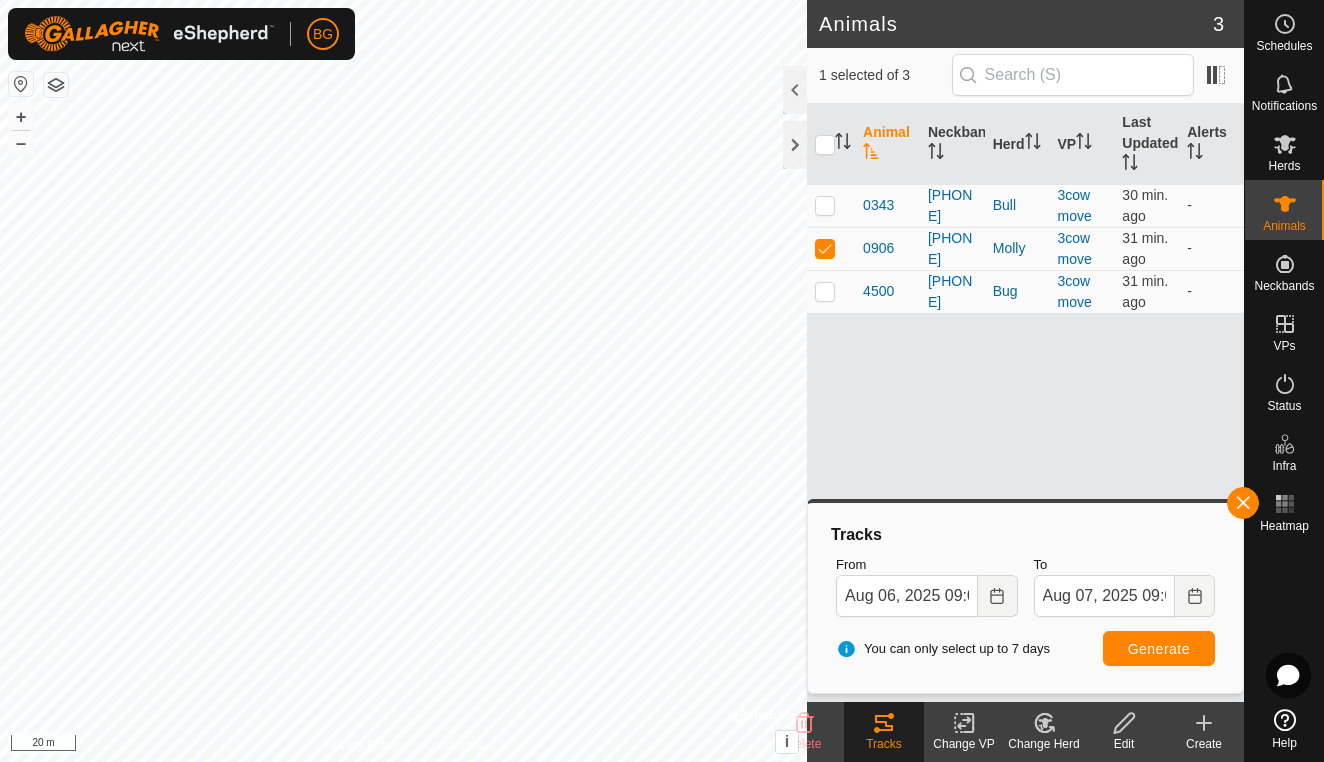 click on "Generate" at bounding box center (1159, 648) 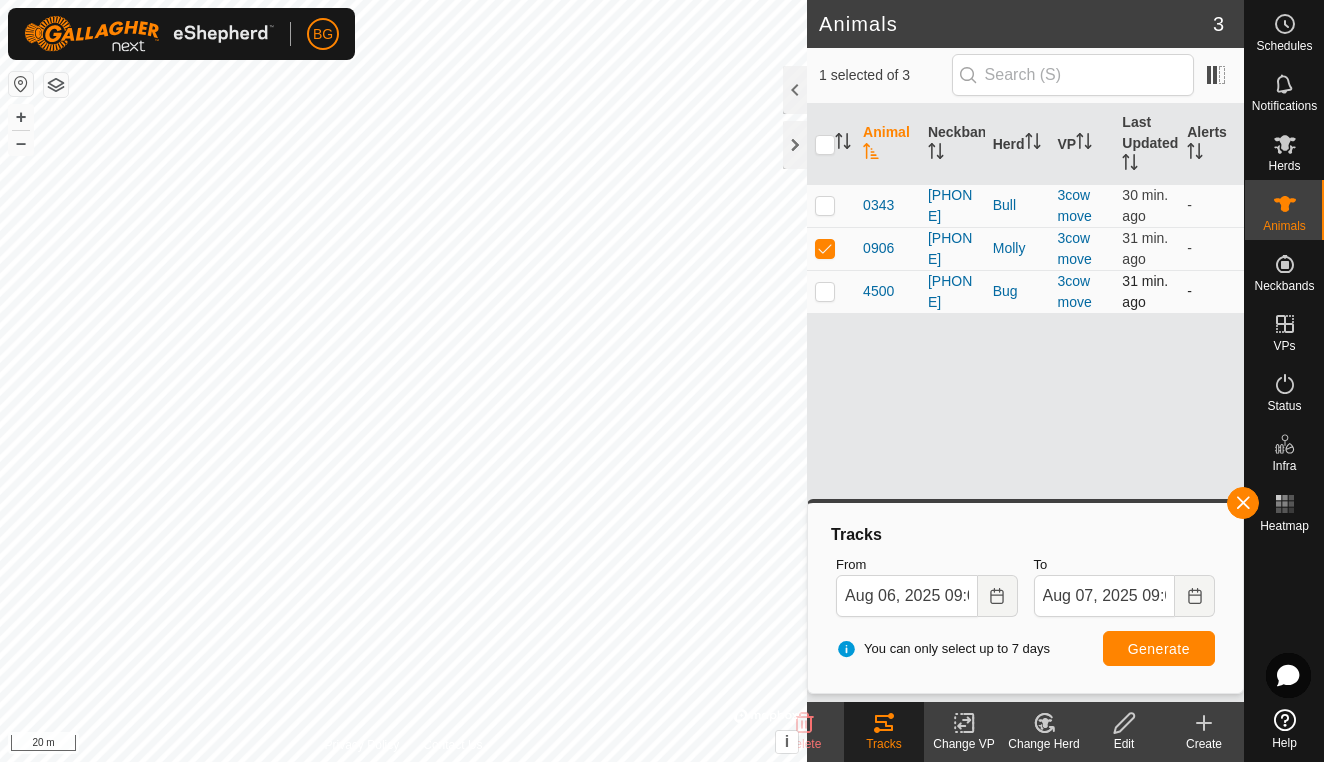 click at bounding box center (825, 291) 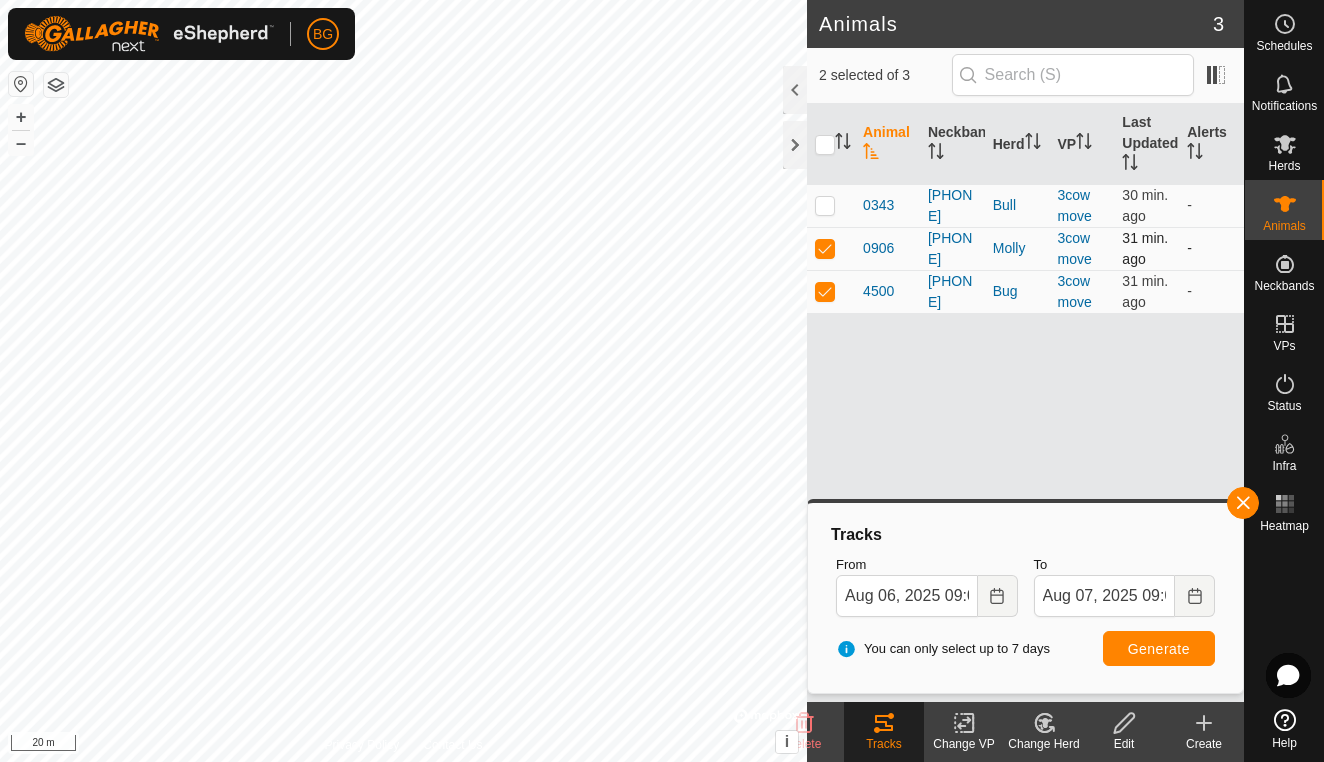 click at bounding box center [825, 248] 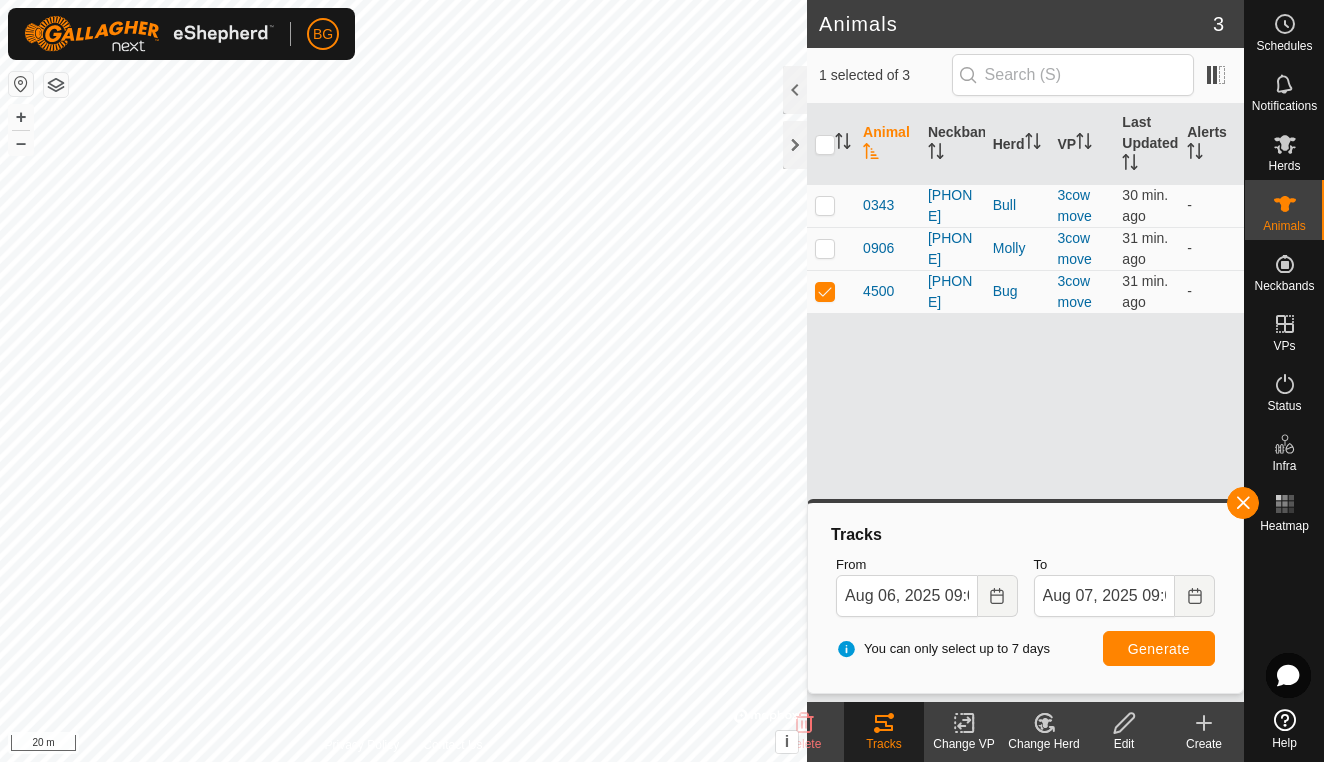 click on "Generate" at bounding box center [1159, 648] 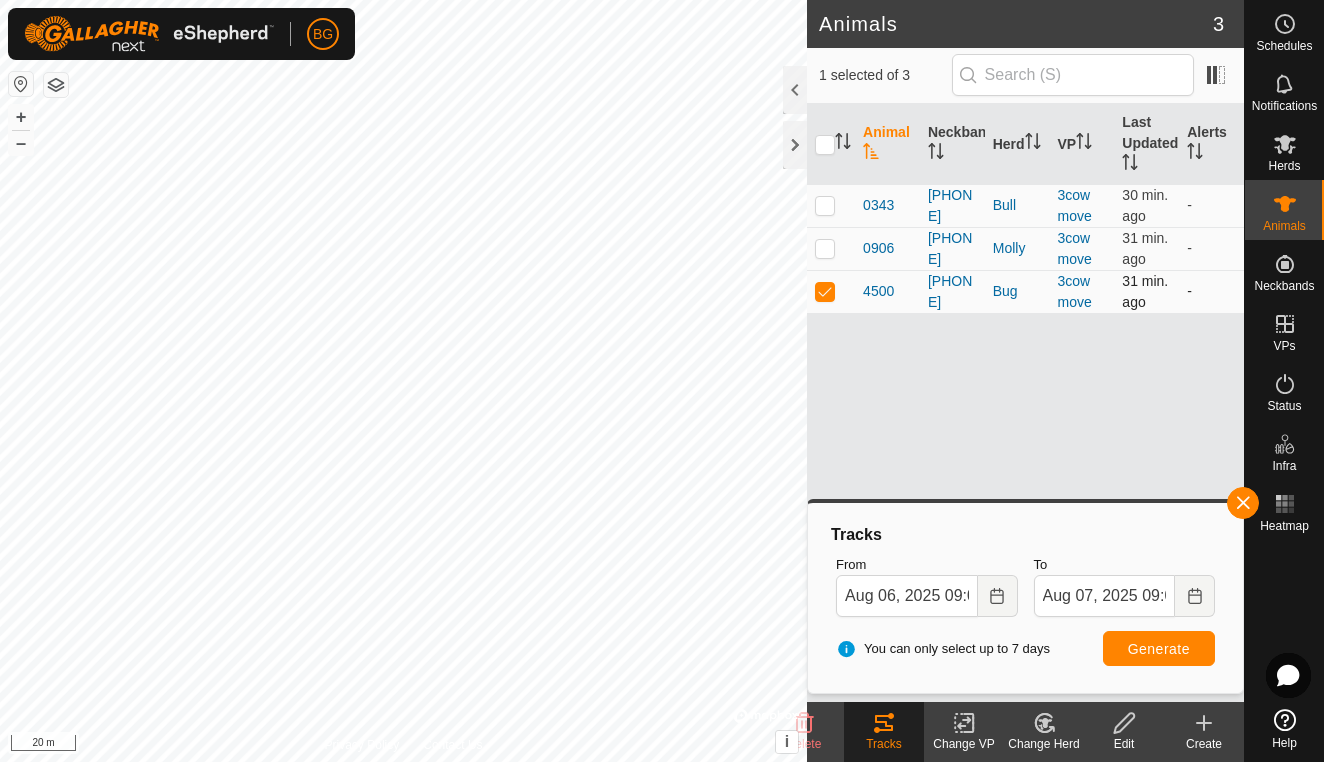 click at bounding box center (825, 291) 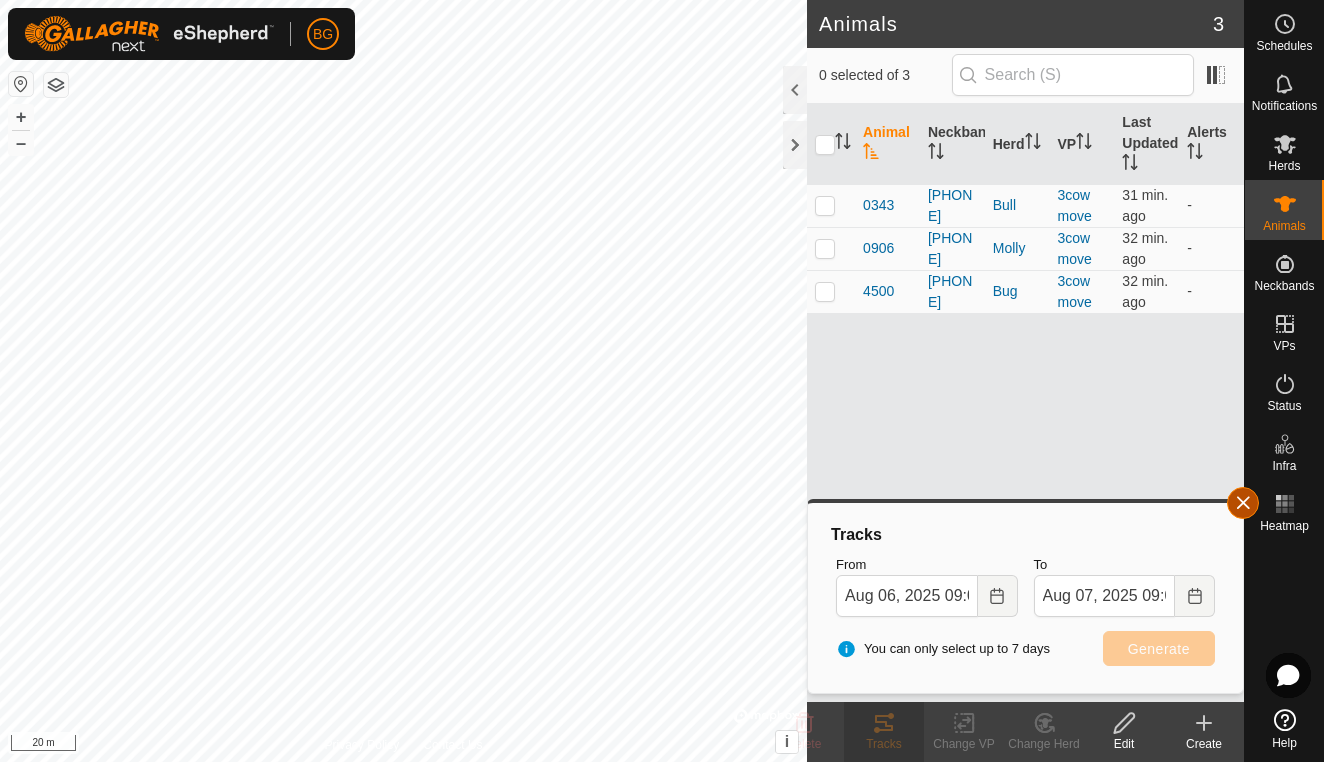 click at bounding box center (1243, 503) 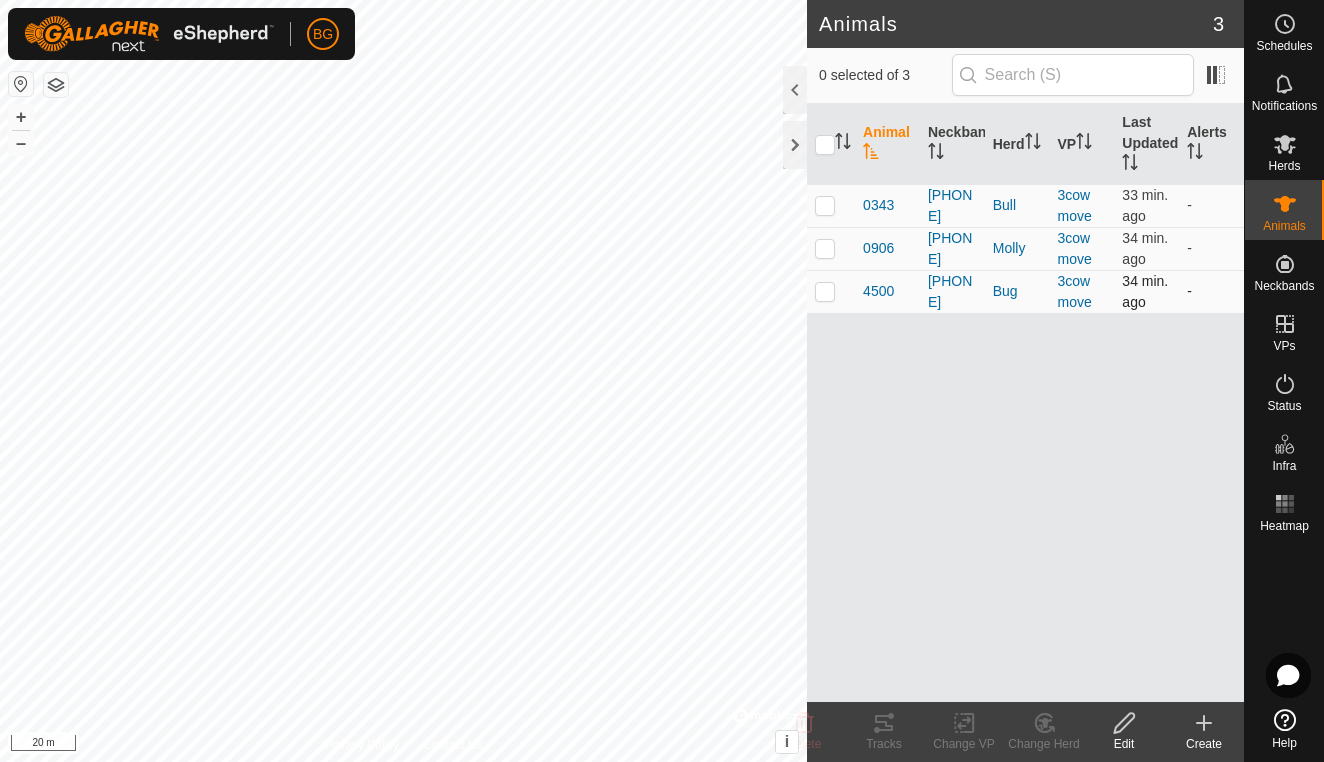 click at bounding box center (825, 291) 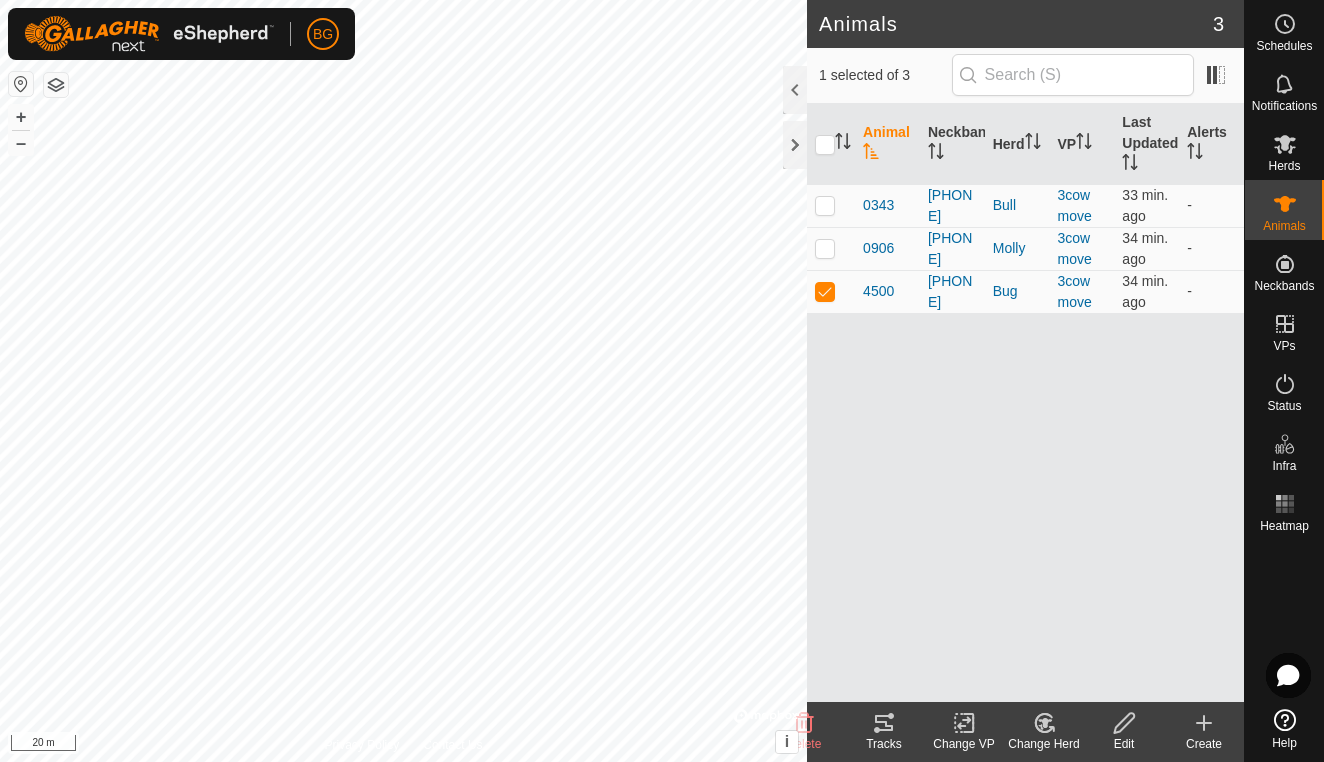 click on "Tracks" 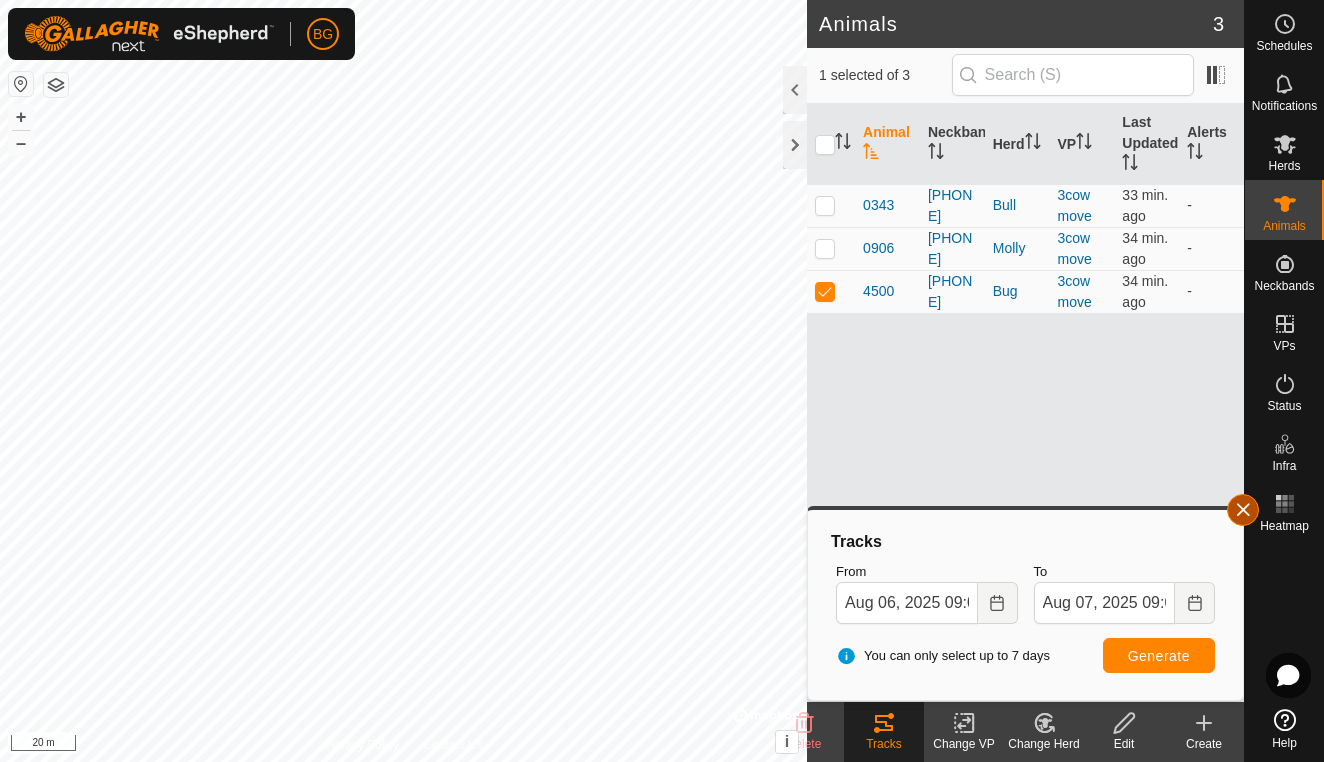 click at bounding box center (1243, 510) 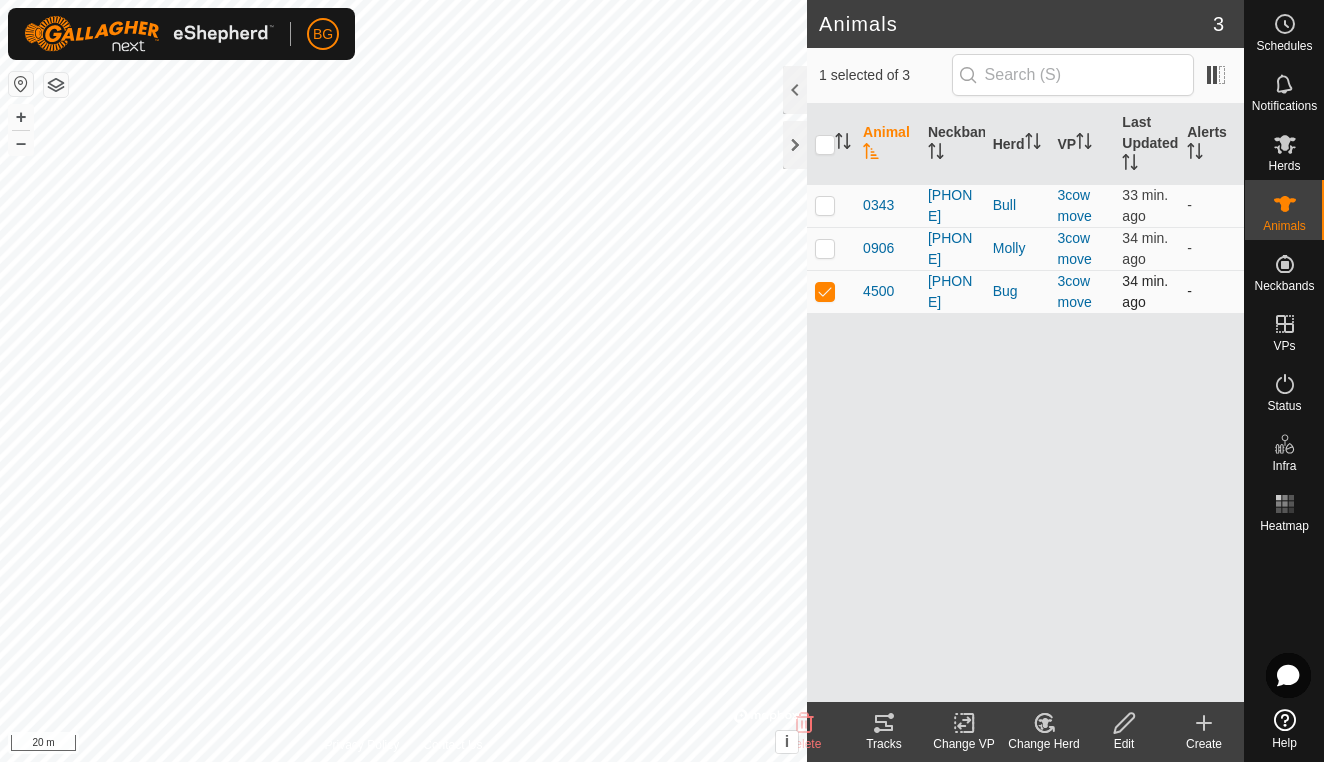 click at bounding box center [825, 291] 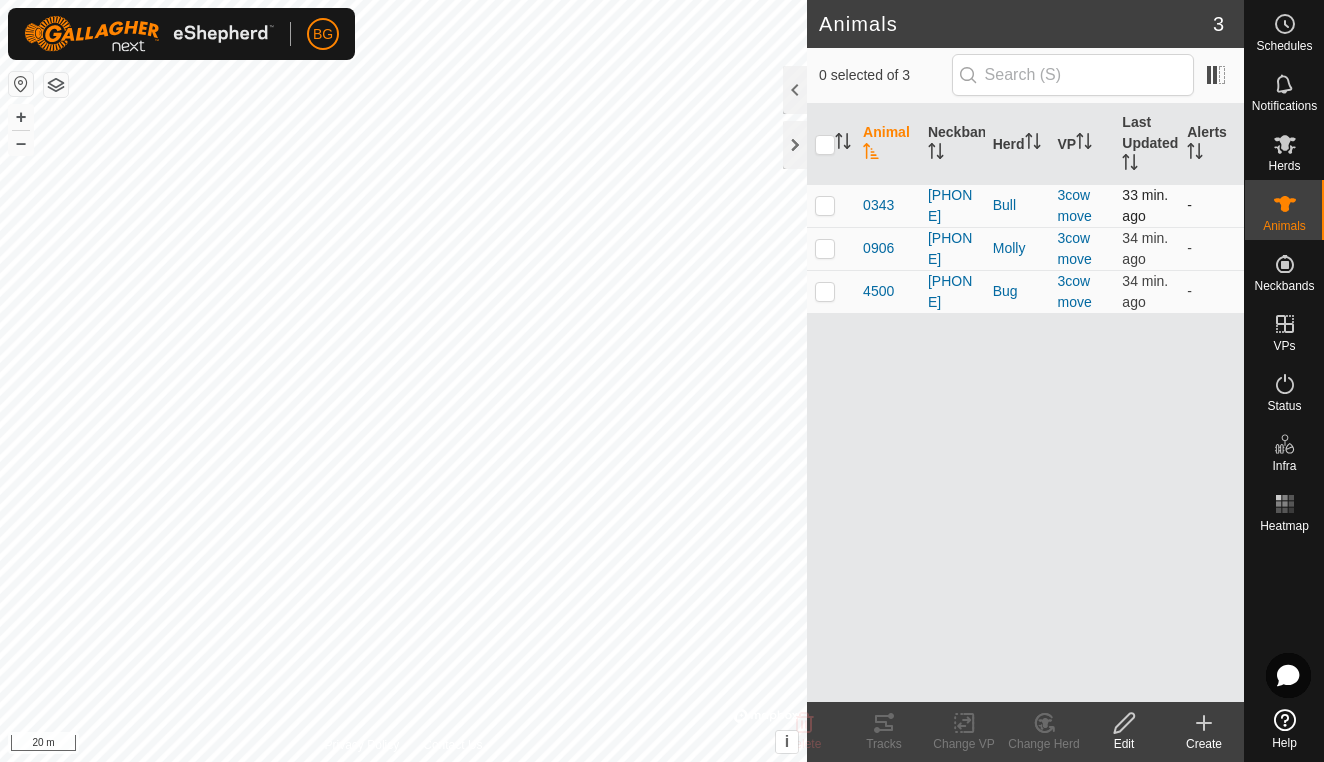 click at bounding box center (825, 205) 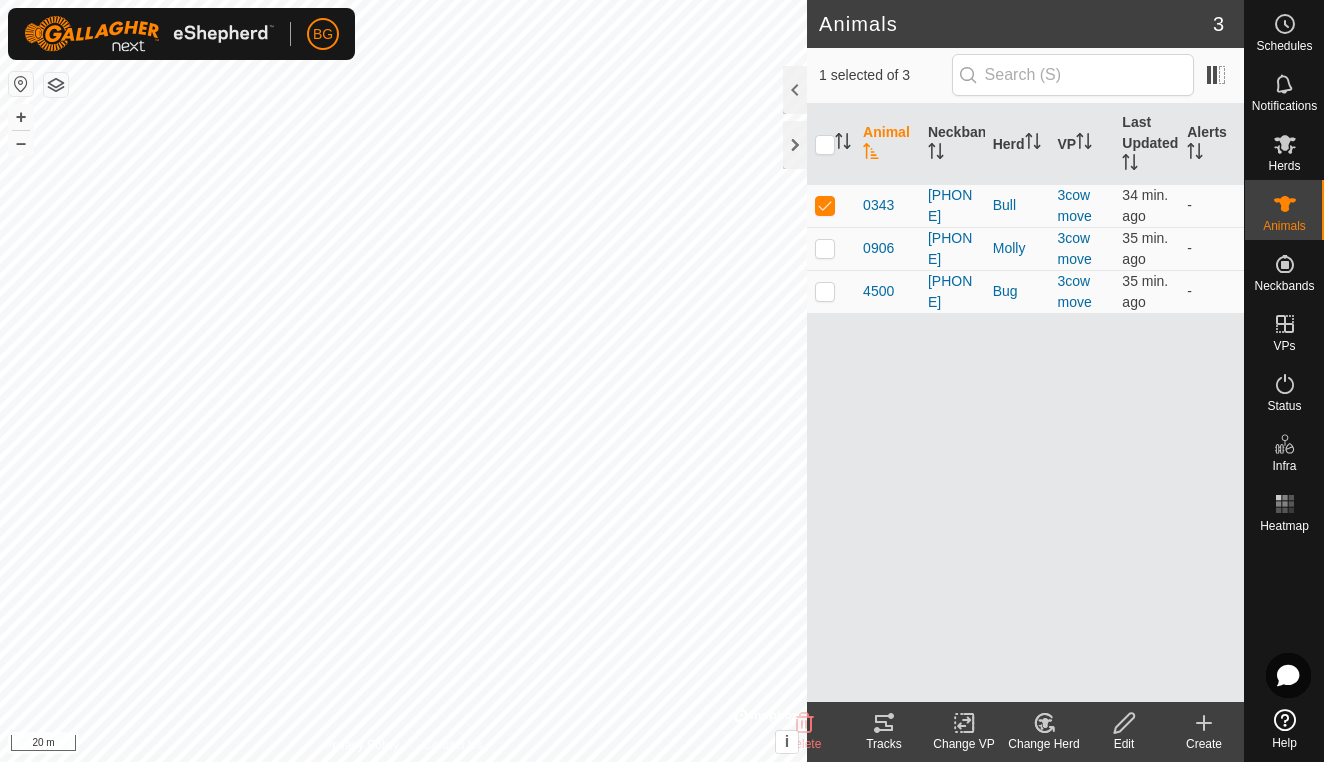 click 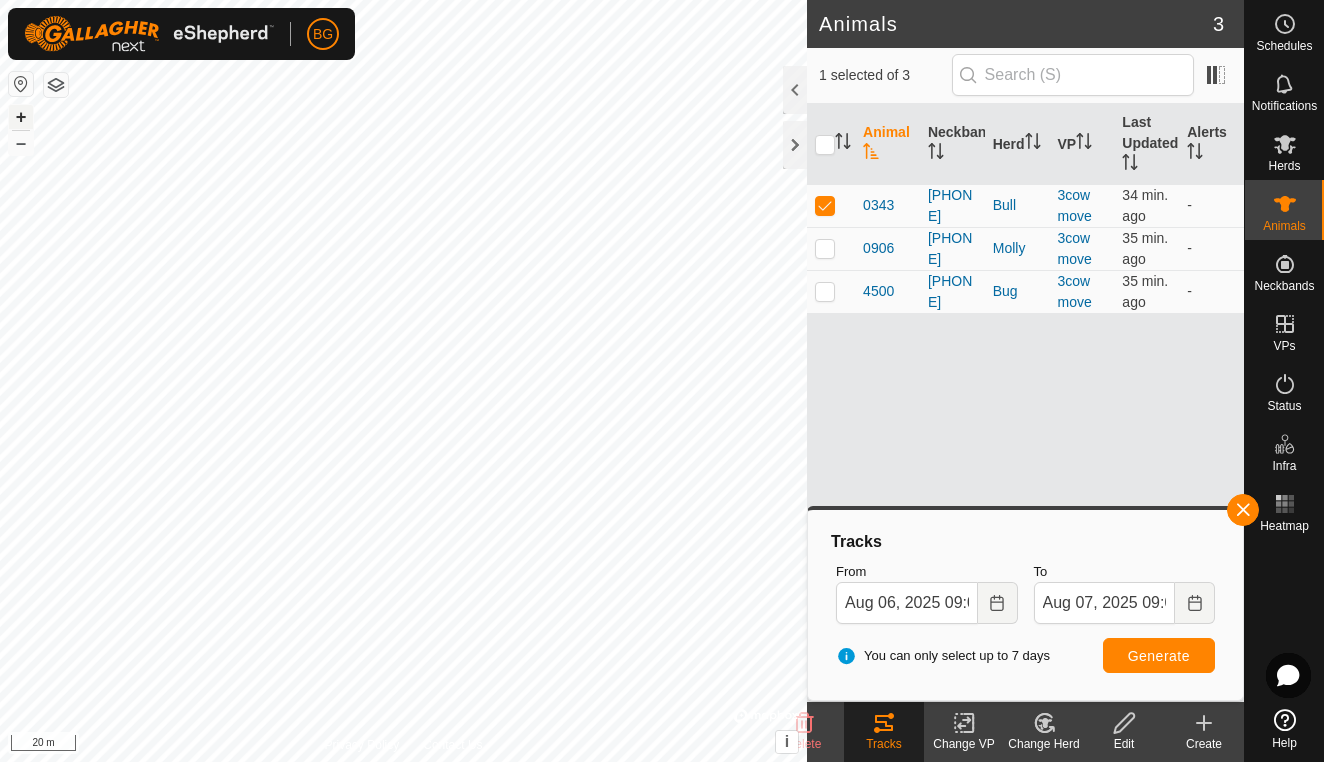 click on "+" at bounding box center [21, 117] 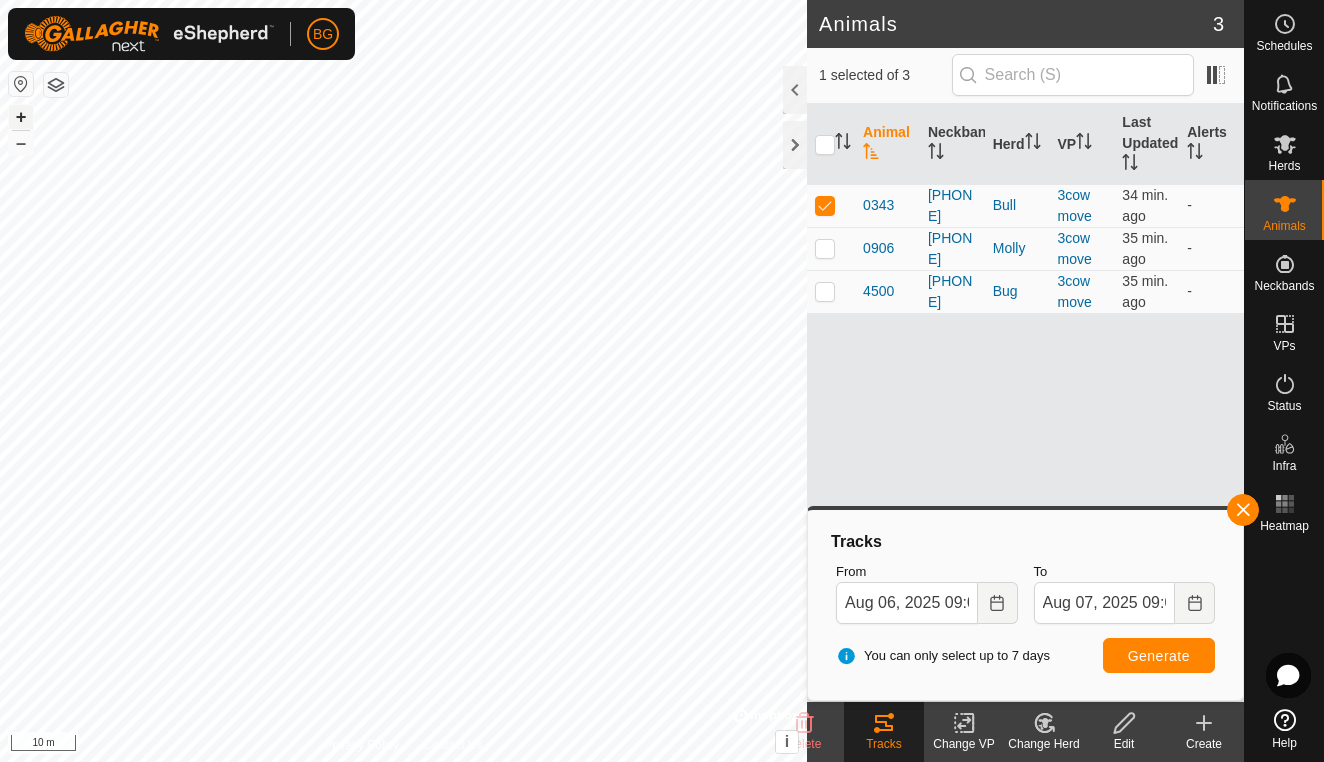 click on "+" at bounding box center (21, 117) 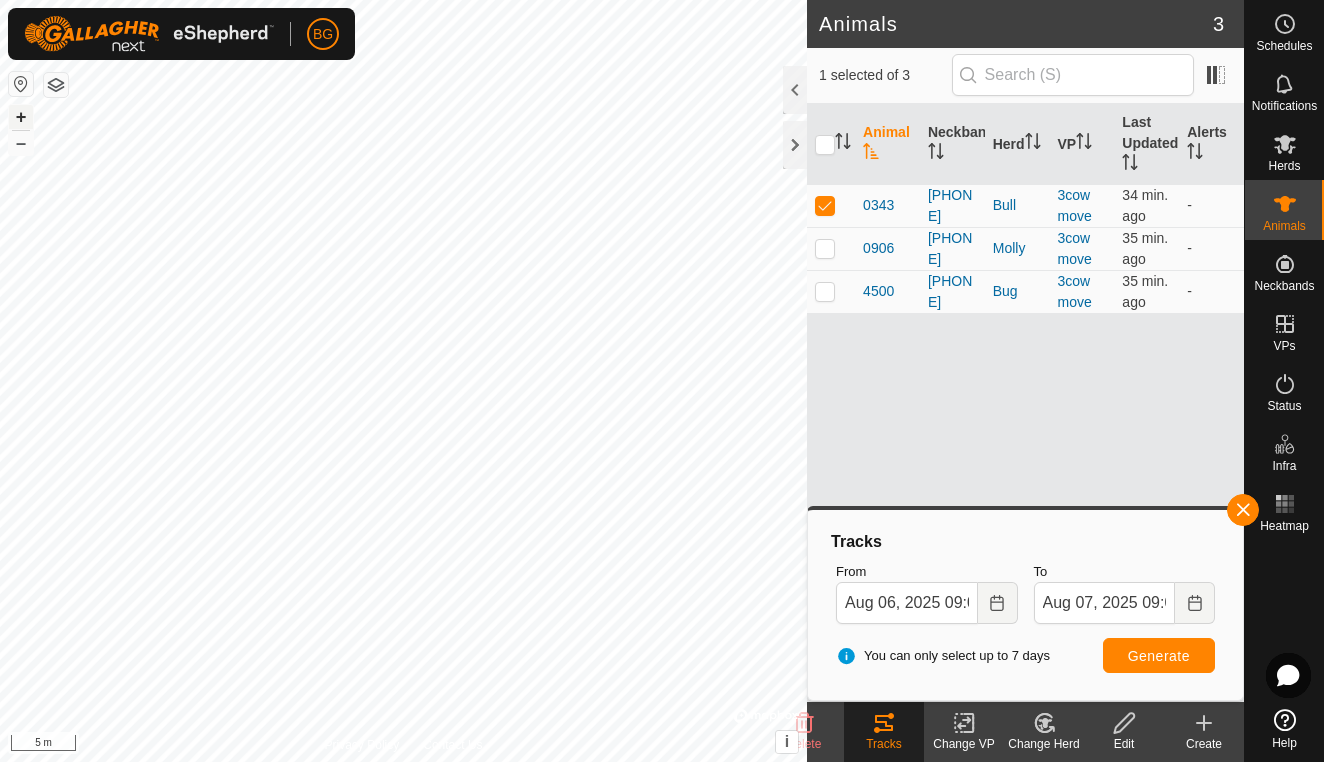 click on "+" at bounding box center (21, 117) 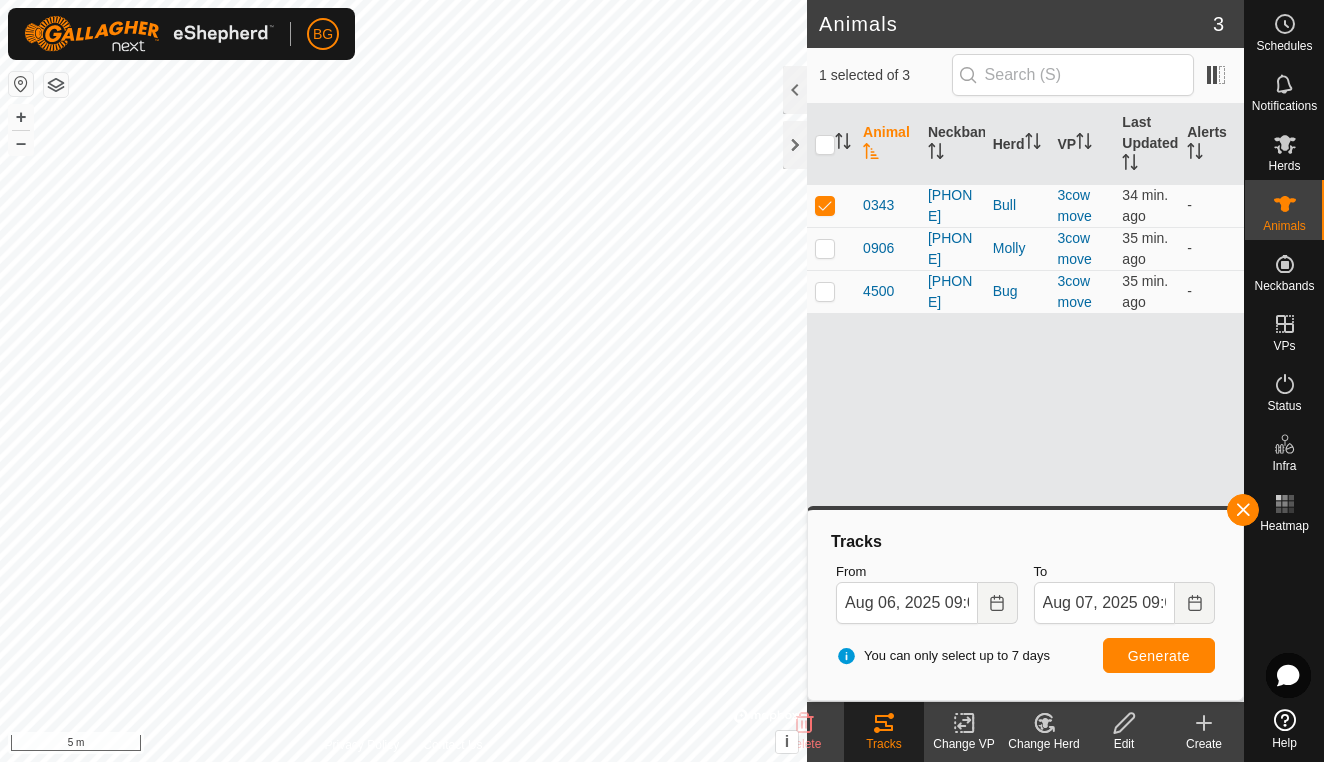 click on "Animals 3  1 selected of 3   Animal   Neckband   Herd   VP   Last Updated   Alerts   [PHONE]   [PHONE]   Bull  3cow move  34 min. ago  -   0906   2444290906   Molly  3cow move  35 min. ago  -   4500   2401254500   Bug  3cow move  35 min. ago  -  Delete  Tracks   Change VP   Change Herd   Edit   Create  Privacy Policy Contact Us
0343
+ – ⇧ i ©  Mapbox , ©  OpenStreetMap ,  Improve this map 5 m" 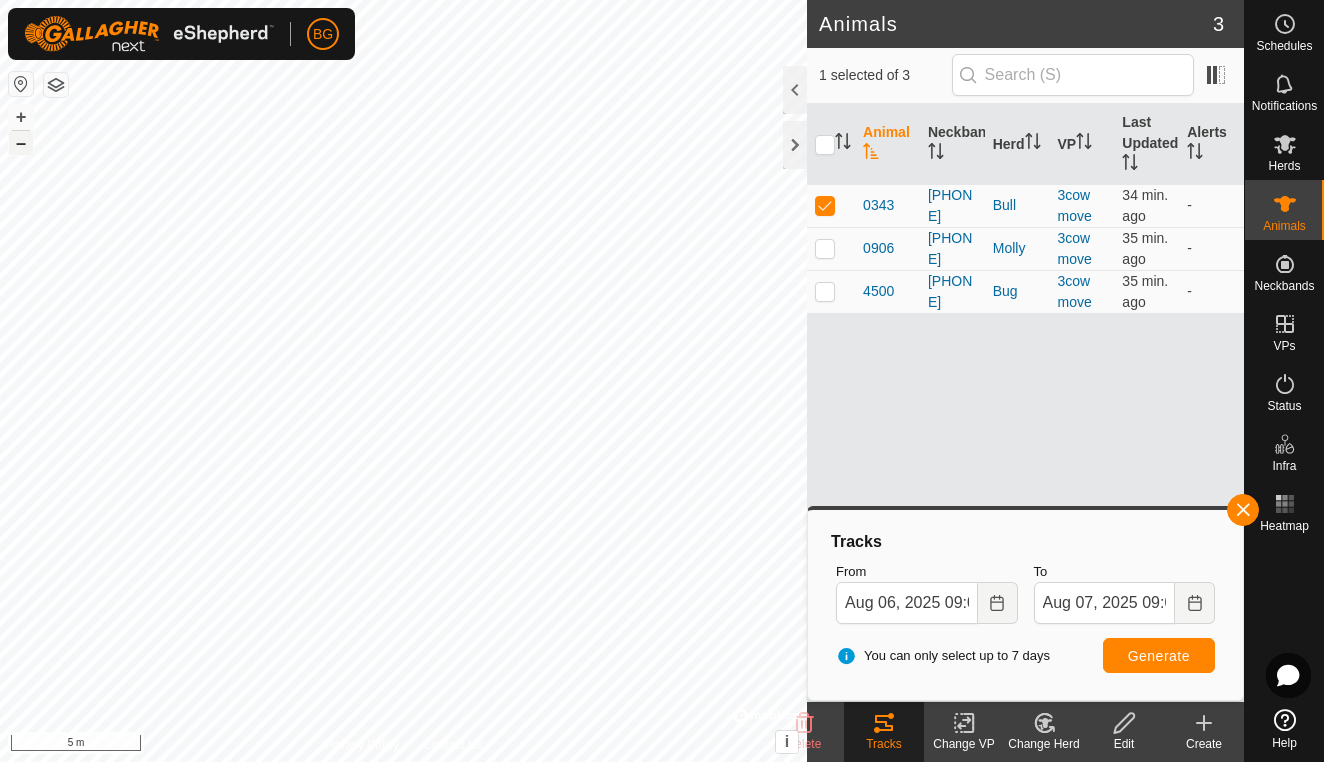 click on "–" at bounding box center [21, 143] 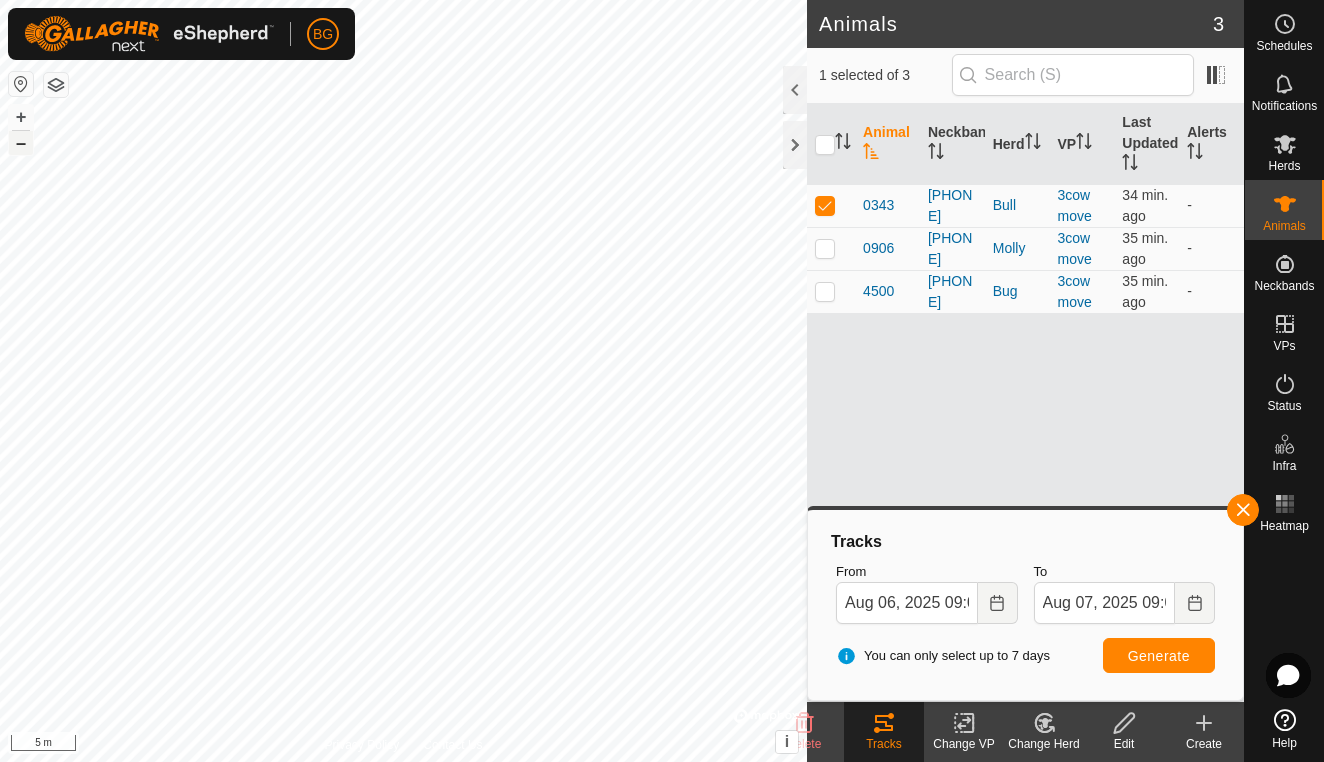 click on "–" at bounding box center [21, 143] 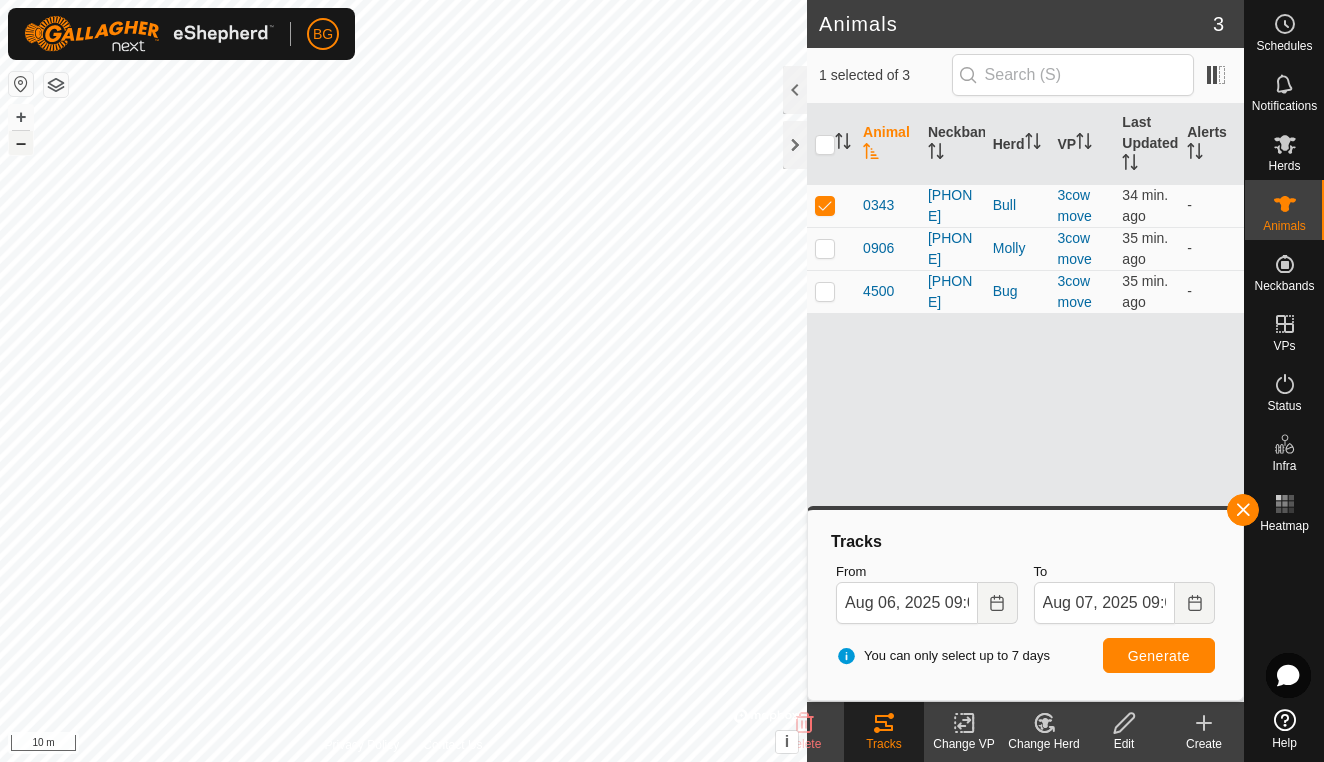 click on "–" at bounding box center (21, 143) 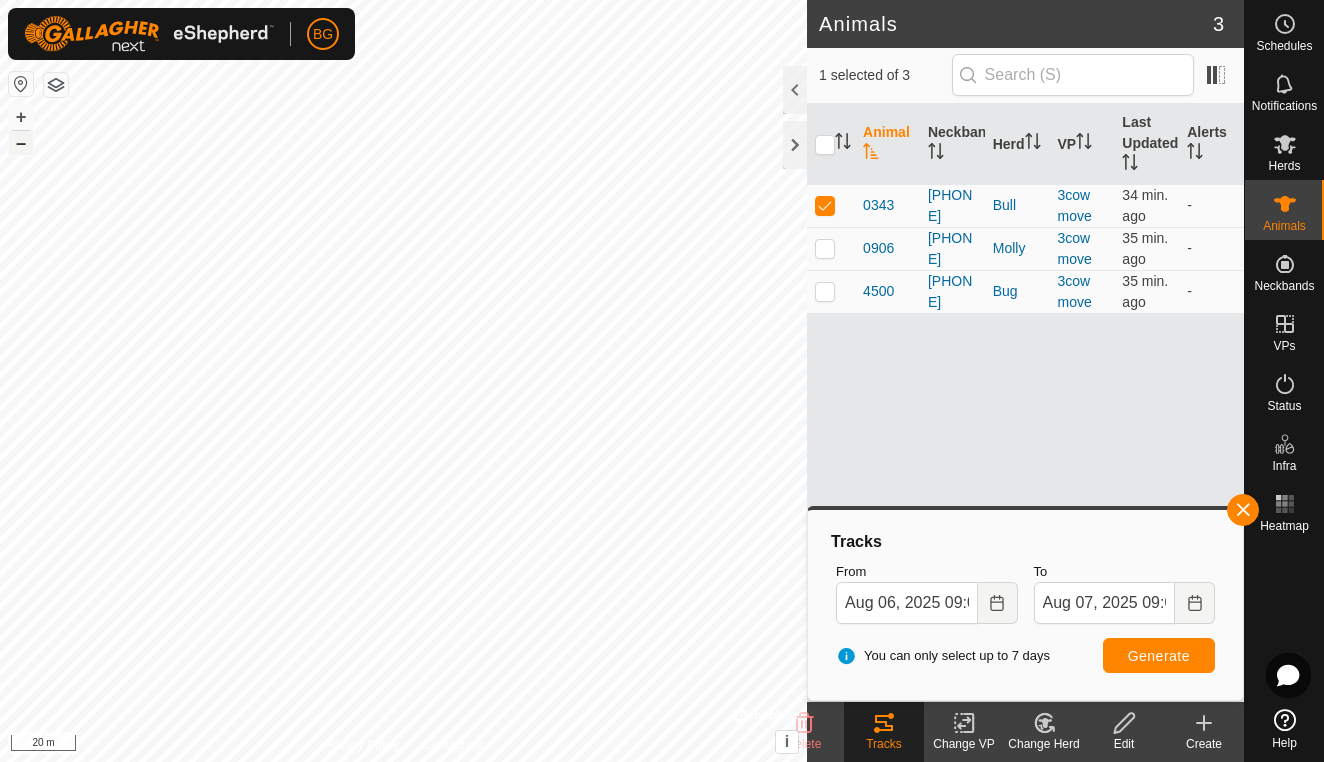 click on "–" at bounding box center (21, 143) 